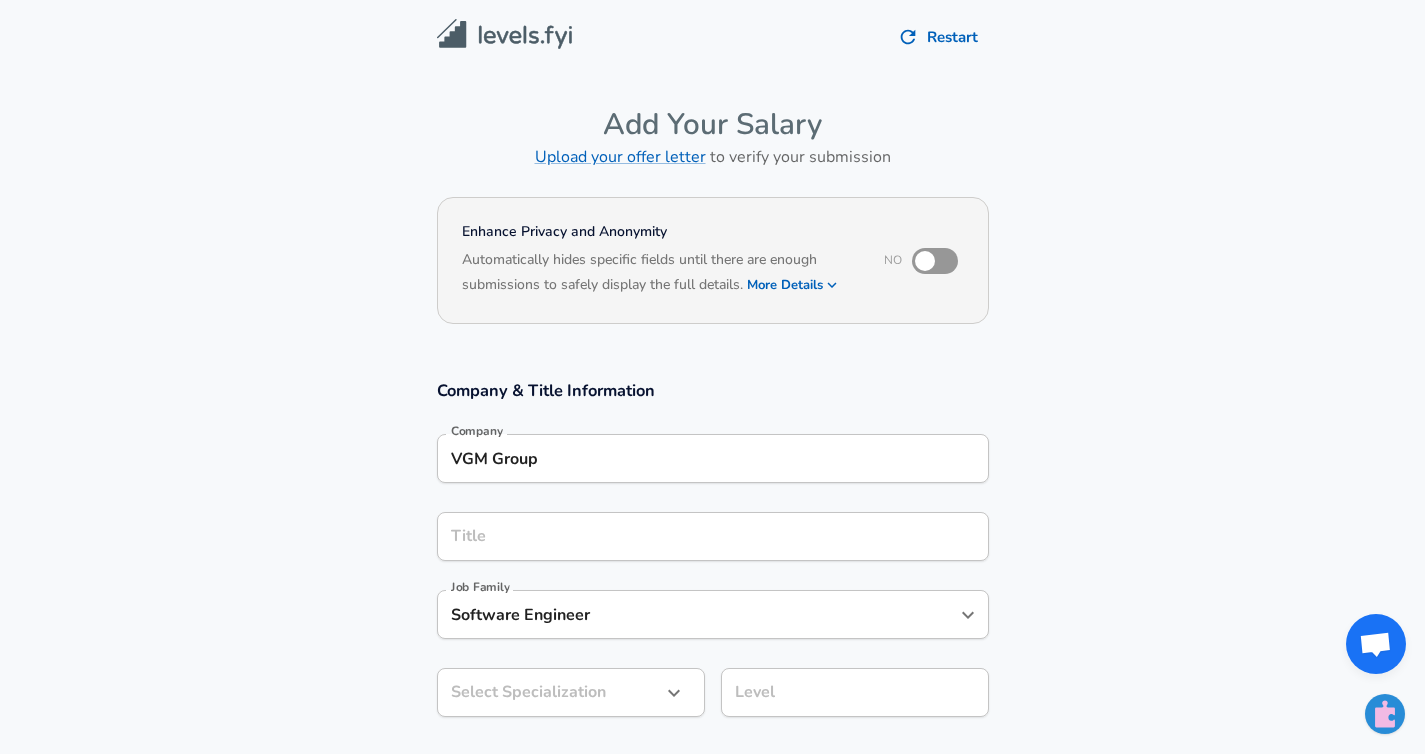 scroll, scrollTop: 0, scrollLeft: 0, axis: both 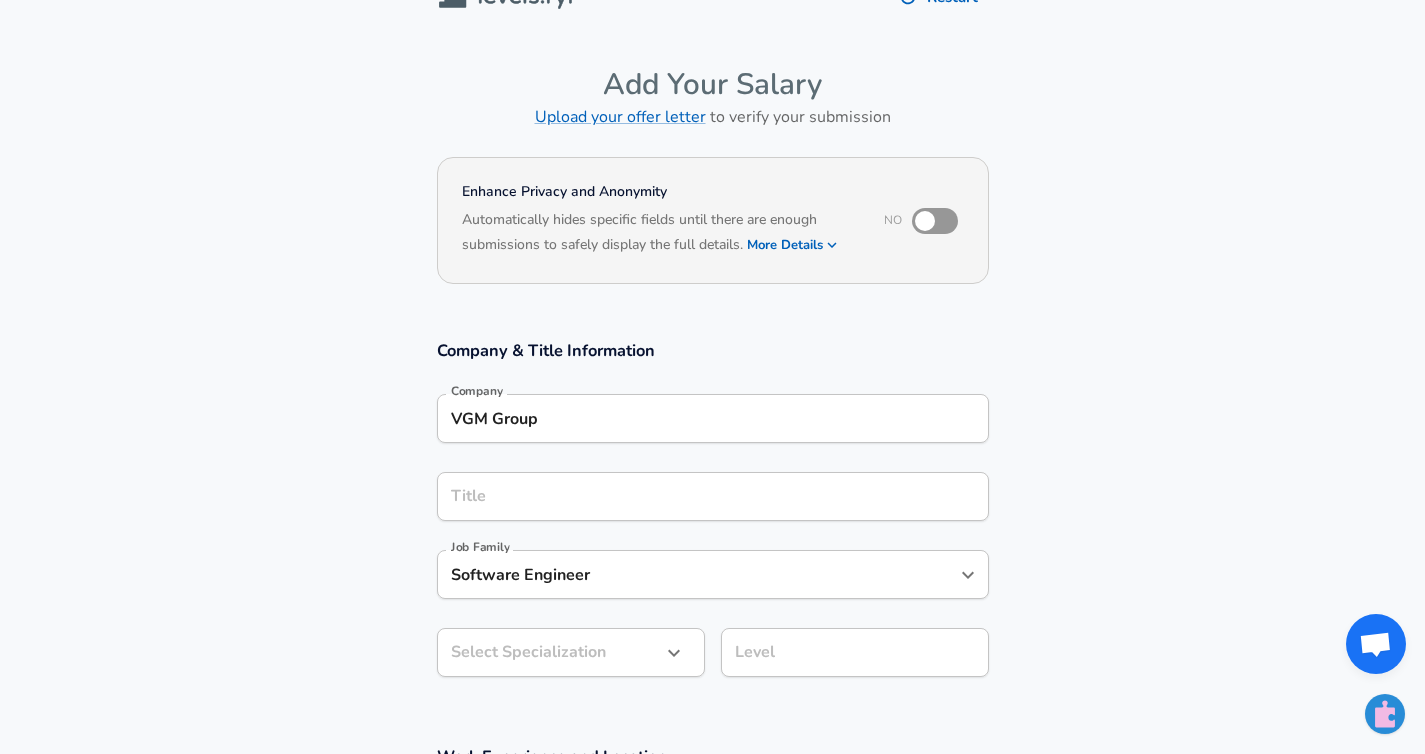 click on "Title" at bounding box center (713, 496) 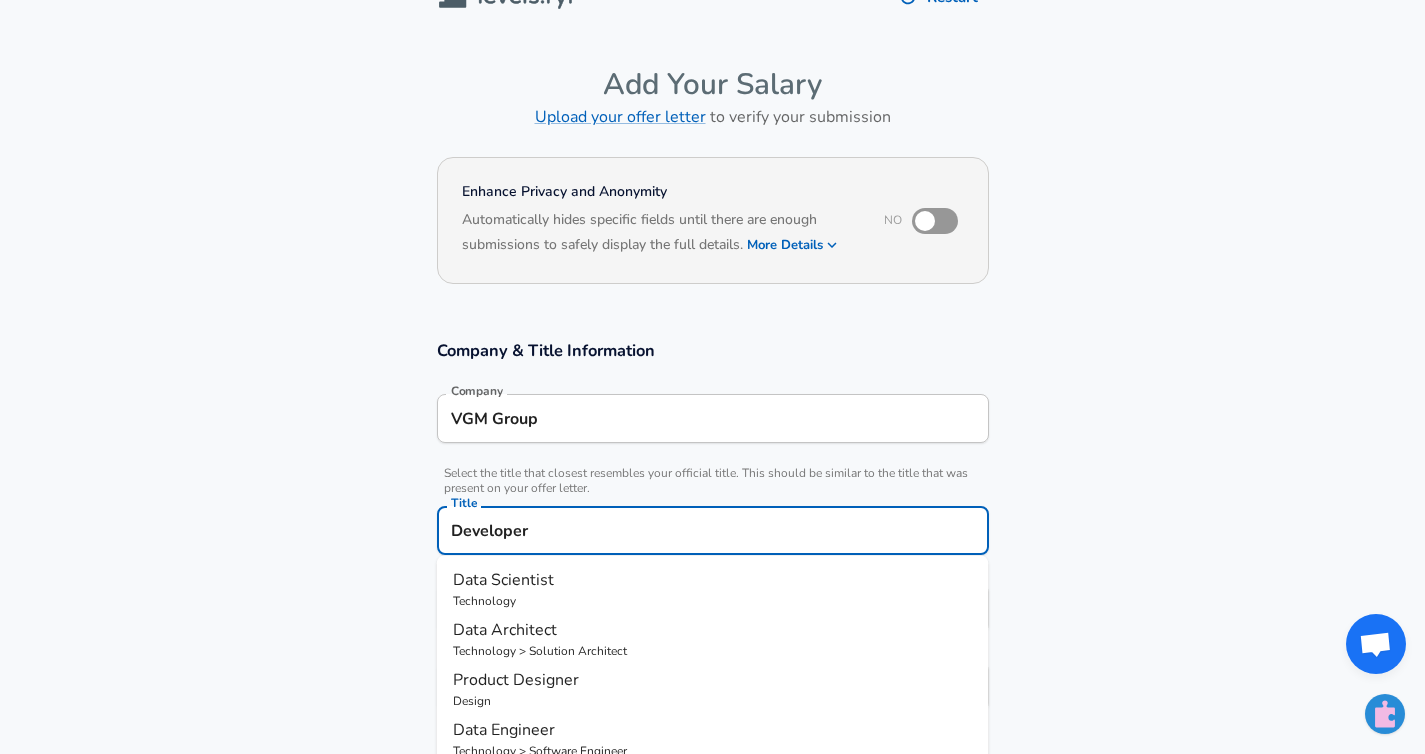type on "Developer 1" 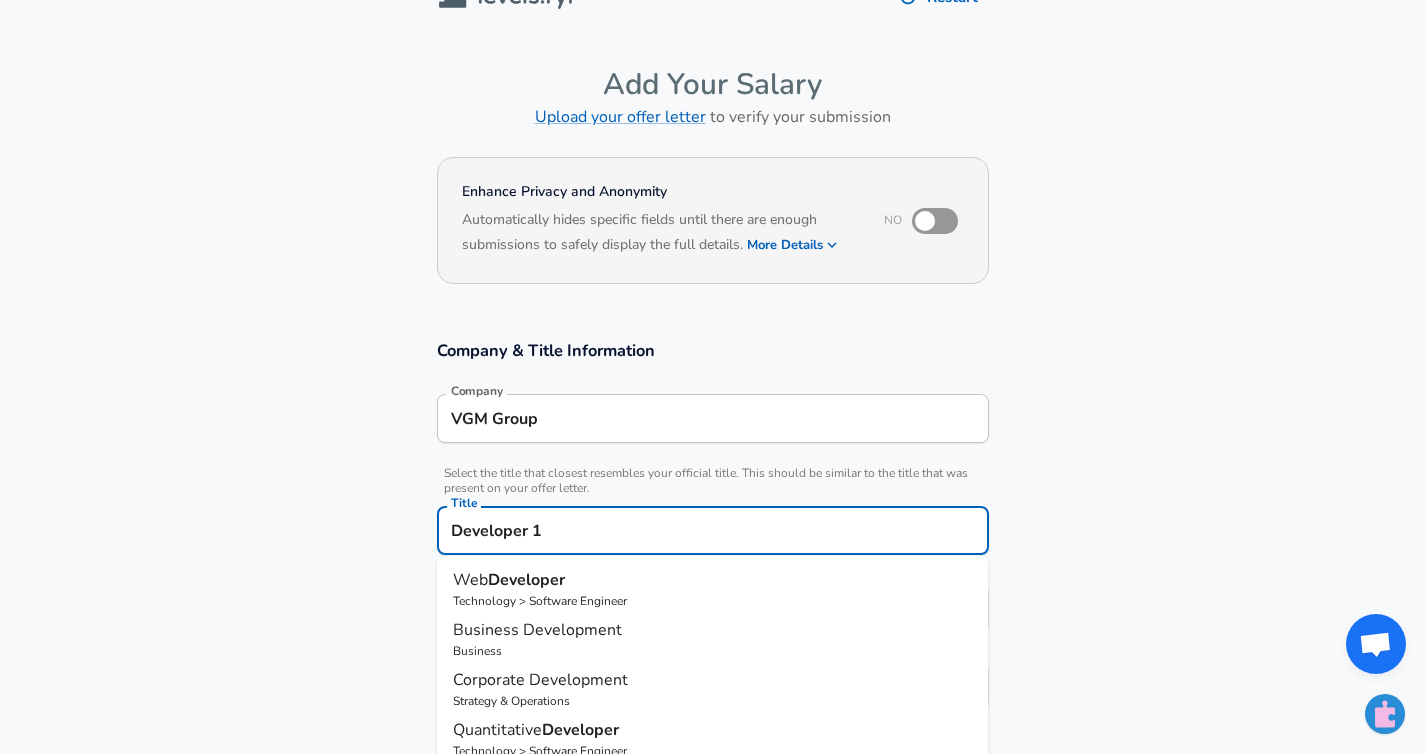 scroll, scrollTop: 0, scrollLeft: 0, axis: both 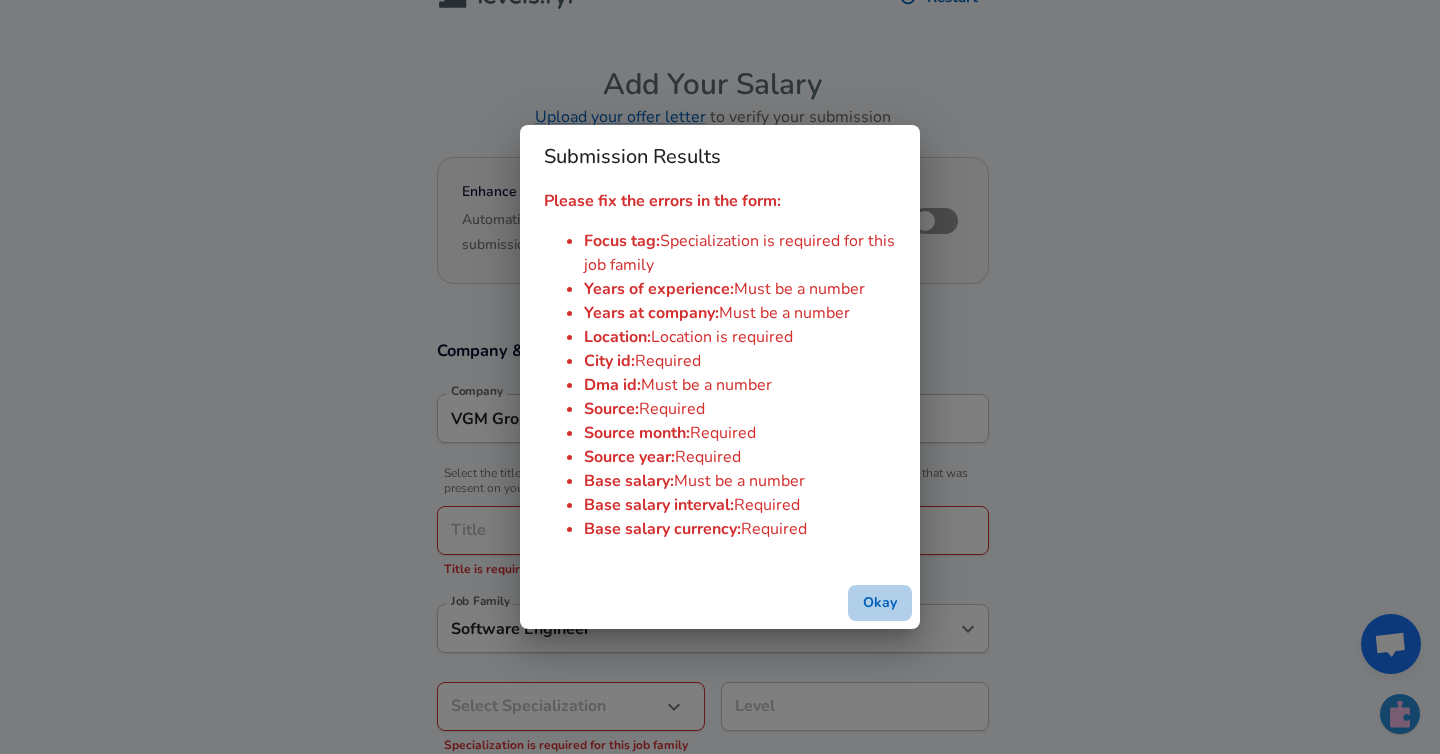 click on "Okay" at bounding box center [880, 603] 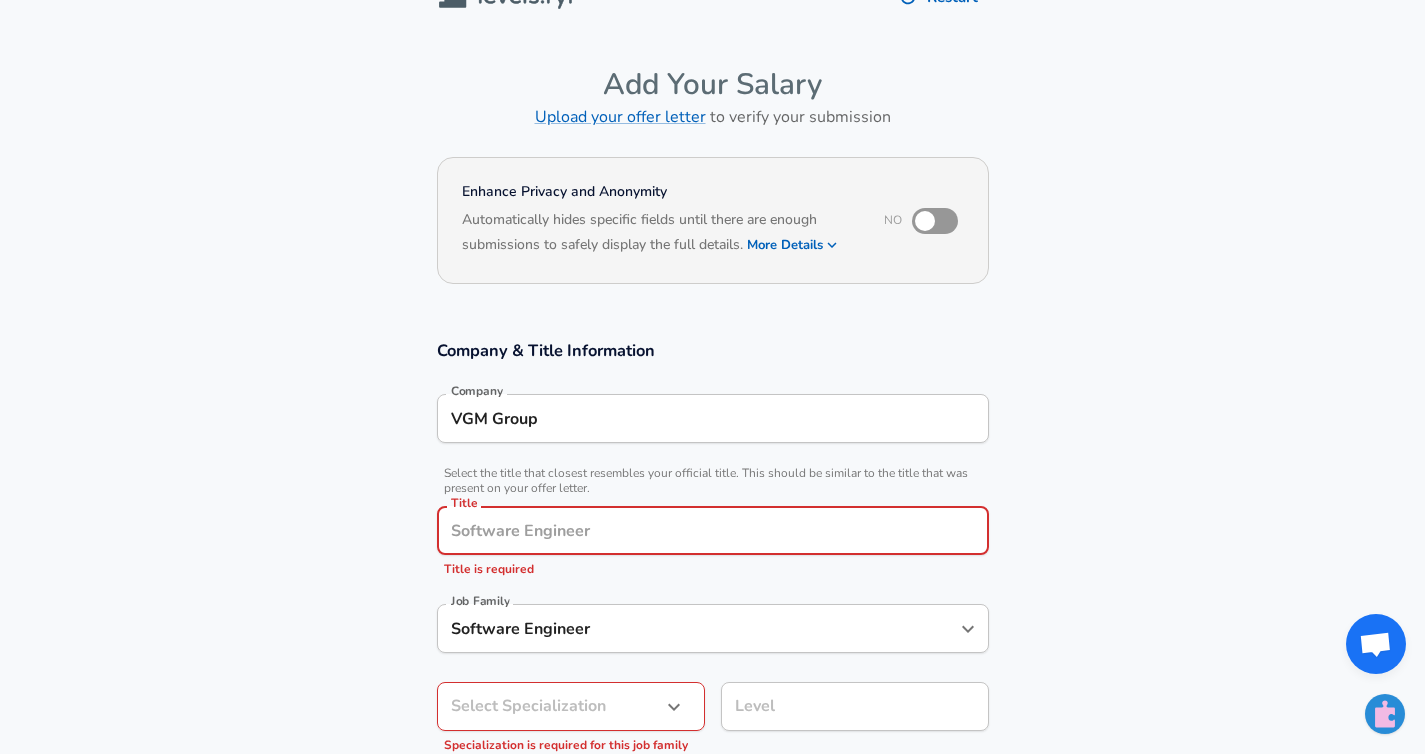 click on "Title" at bounding box center (713, 530) 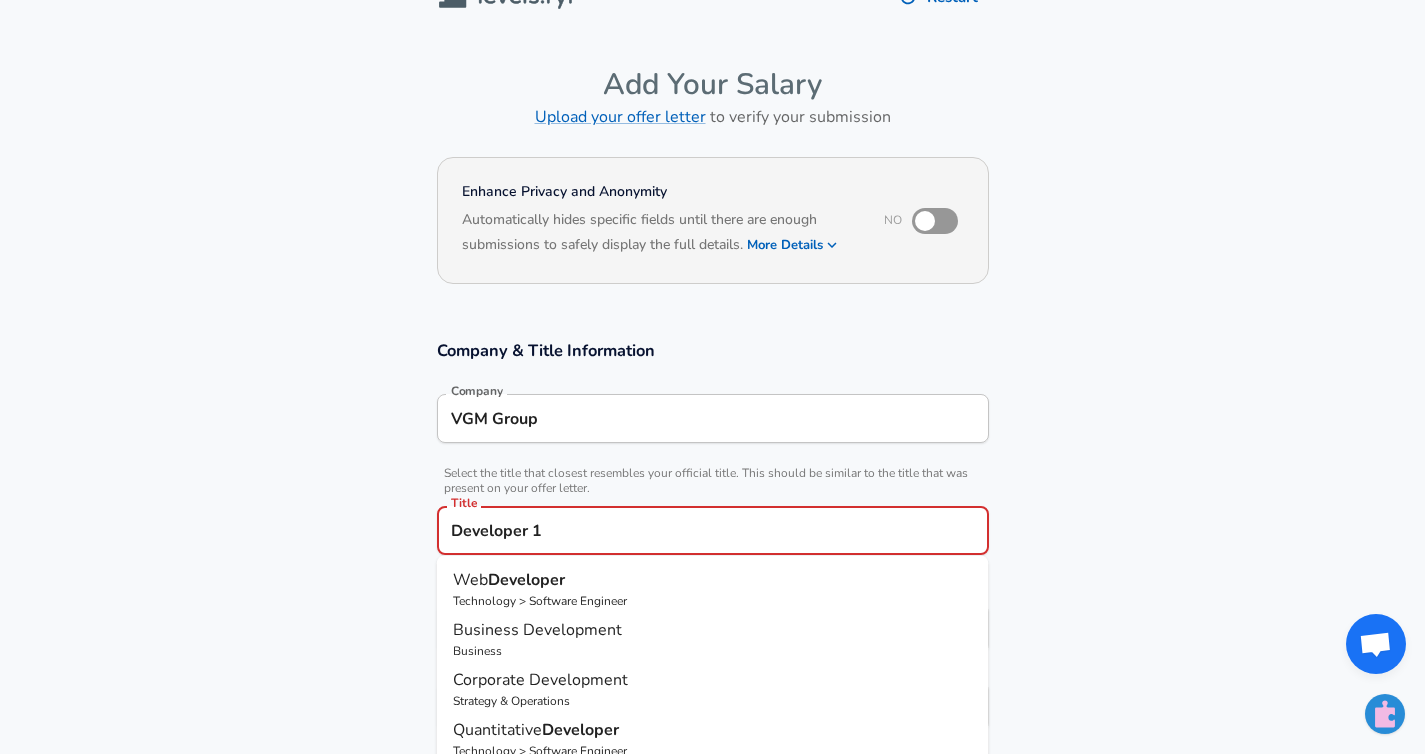 type on "Developer 1" 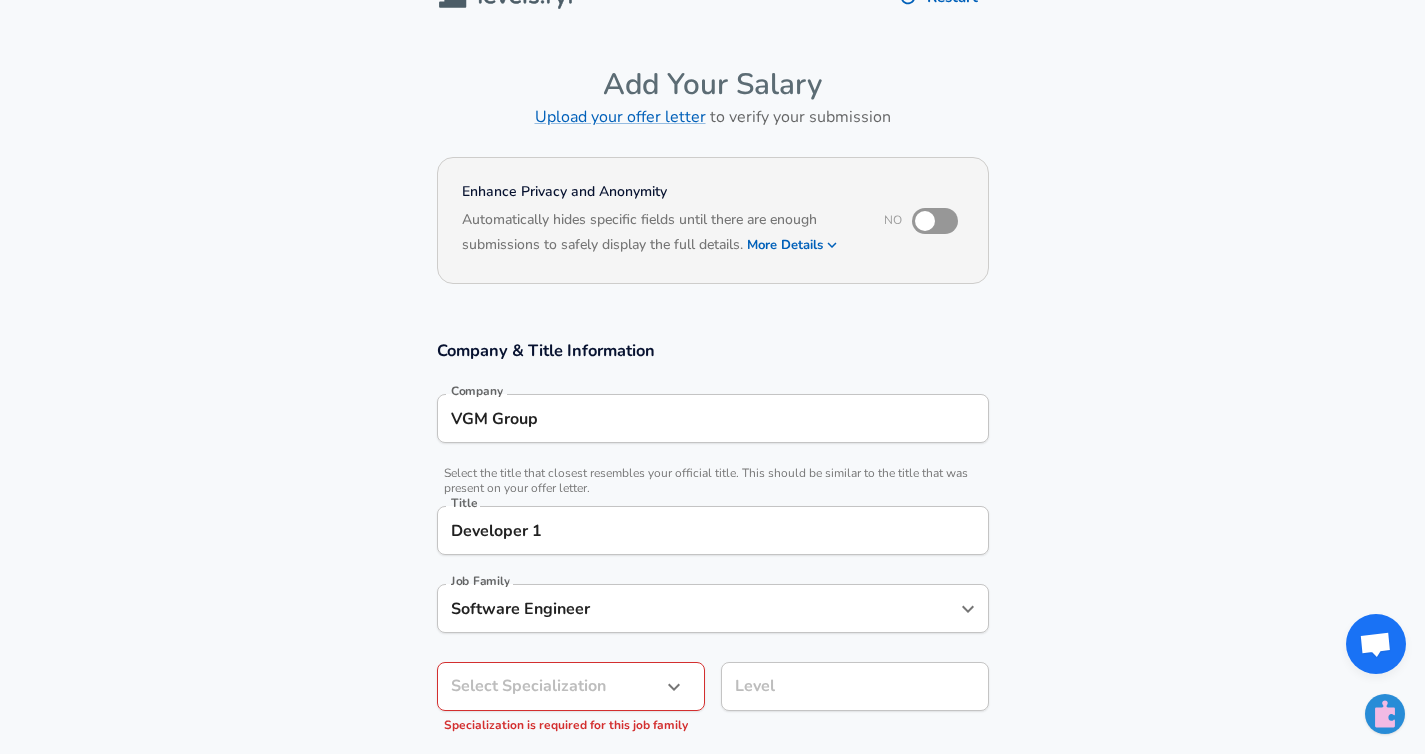 click on "Company & Title Information Company VGM Group Company   Select the title that closest resembles your official title. This should be similar to the title that was present on your offer letter. Title Developer 1 Title Job Family Software Engineer Job Family Select Specialization ​ Select Specialization Specialization is required for this job family Level Level" at bounding box center [712, 546] 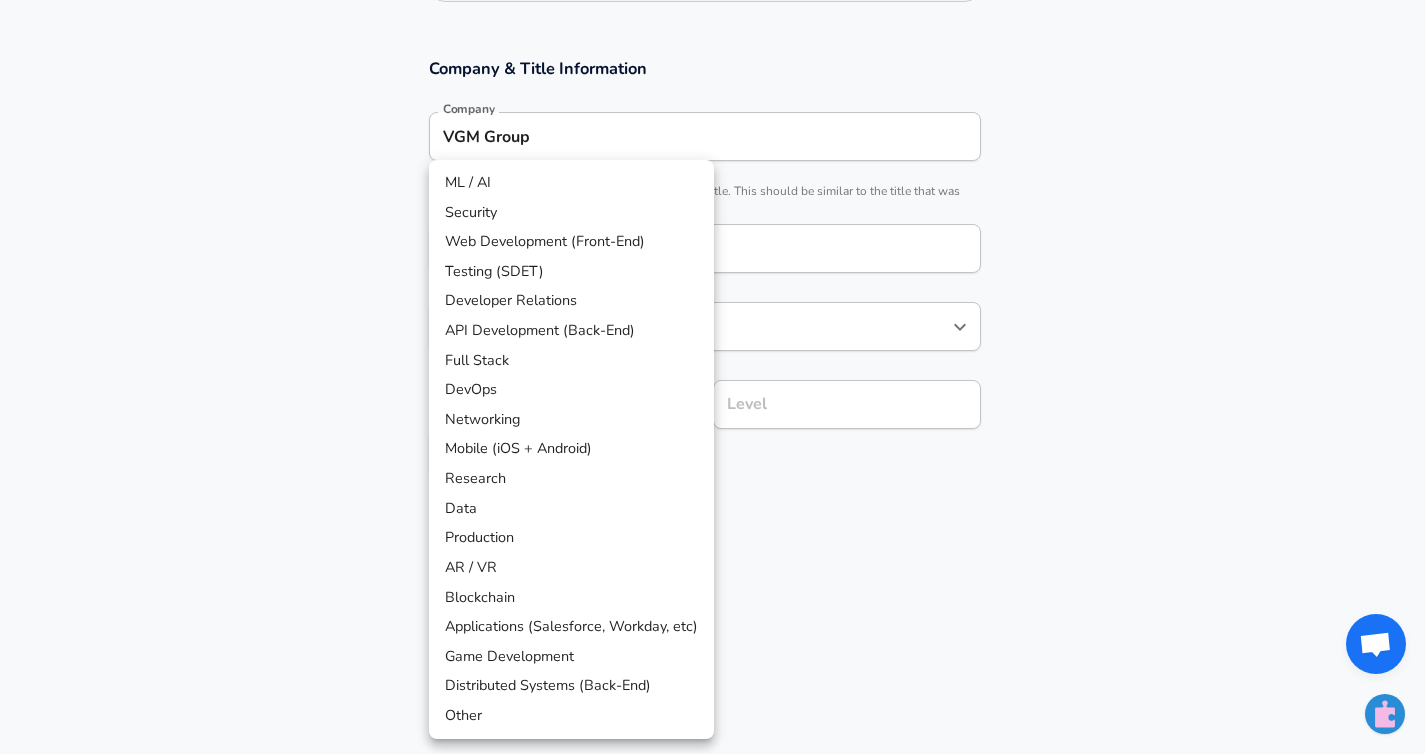 click on "Company & Title Information Company VGM Group Company Select the title that closest resembles your official title. This should be similar to the title that was present on your offer letter. Title Developer 1 Title Job Family Software Engineer Job Family Select a Specialization that best fits your role. If you can't find one, select 'Other' to enter a custom specialization Select Specialization Select Specialization Specialization is required for this job family Level Level Work Experience and Location These compensation details are from the perspective of a: New Offer" at bounding box center (712, 55) 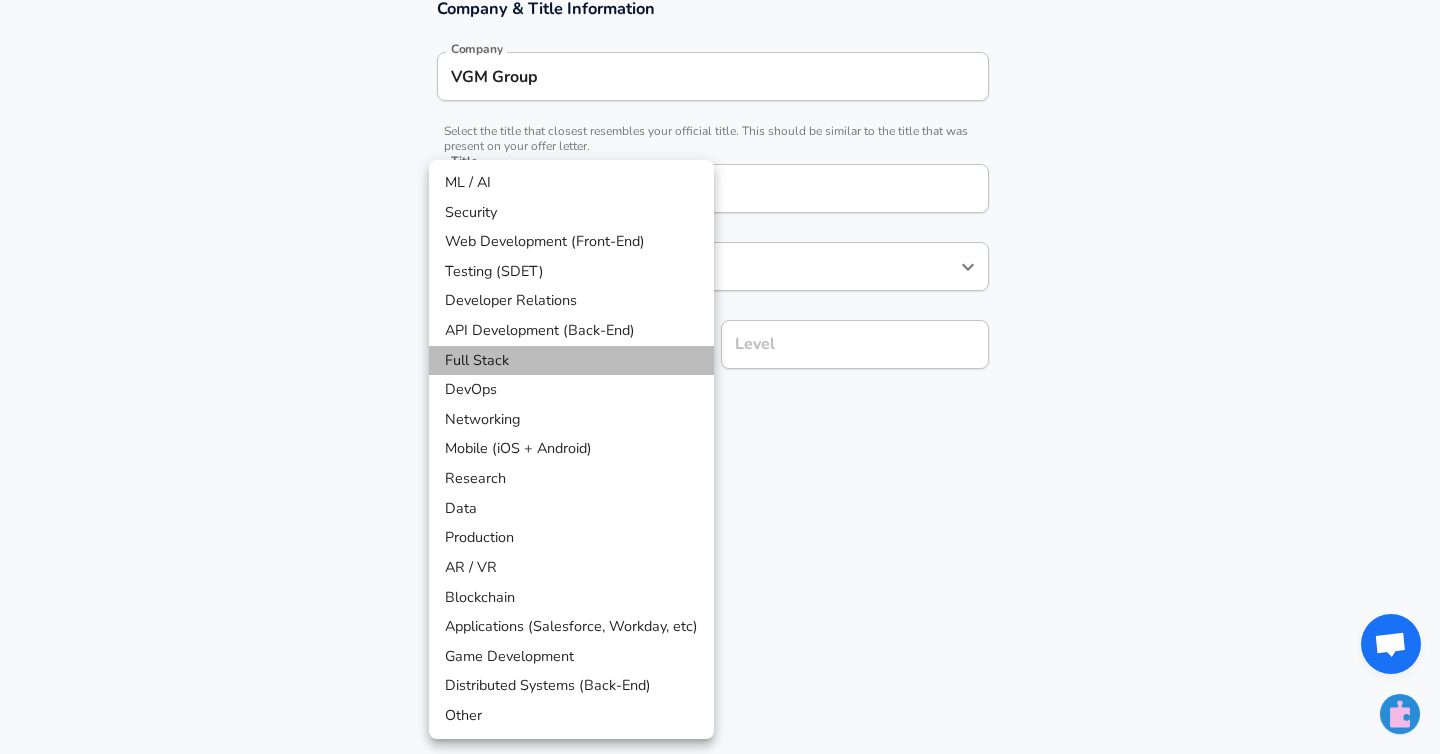 click on "Full Stack" at bounding box center [571, 361] 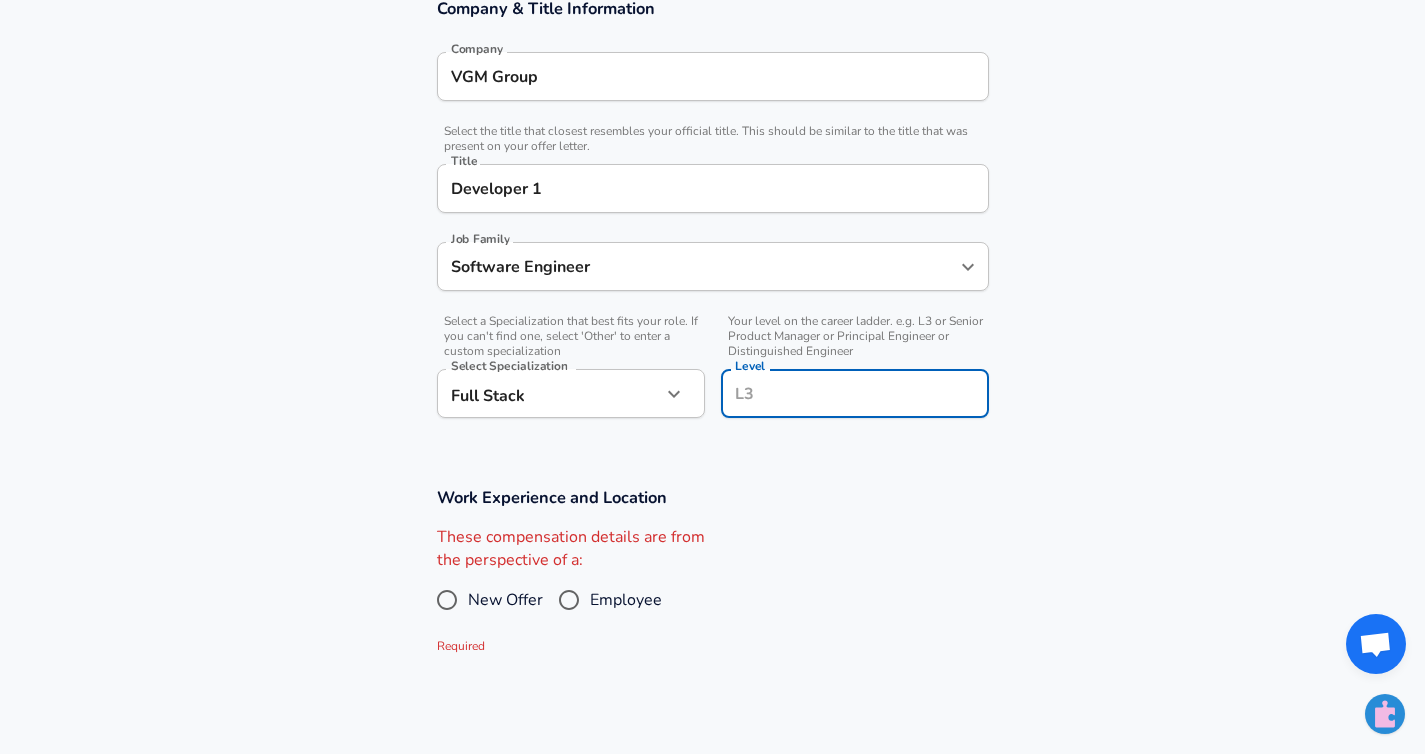 click on "Level" at bounding box center [855, 393] 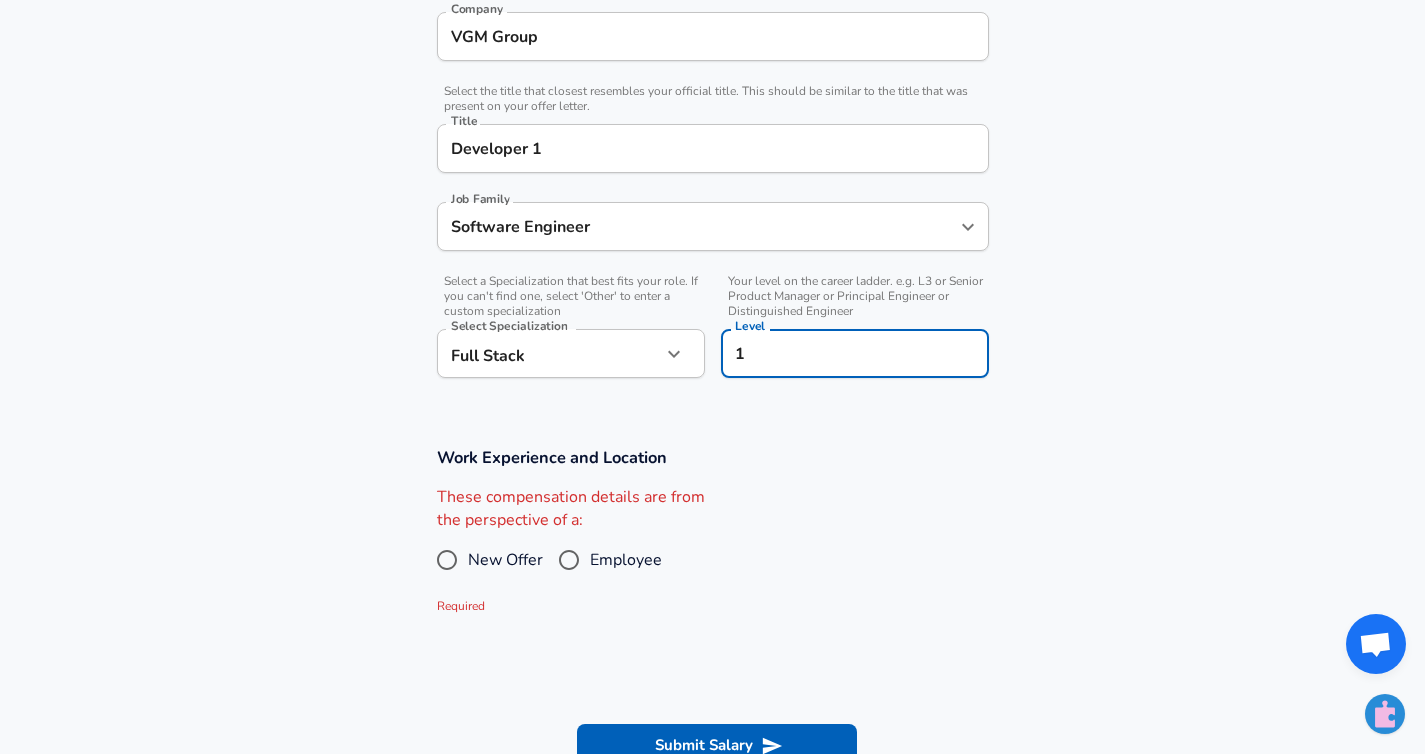 type on "1" 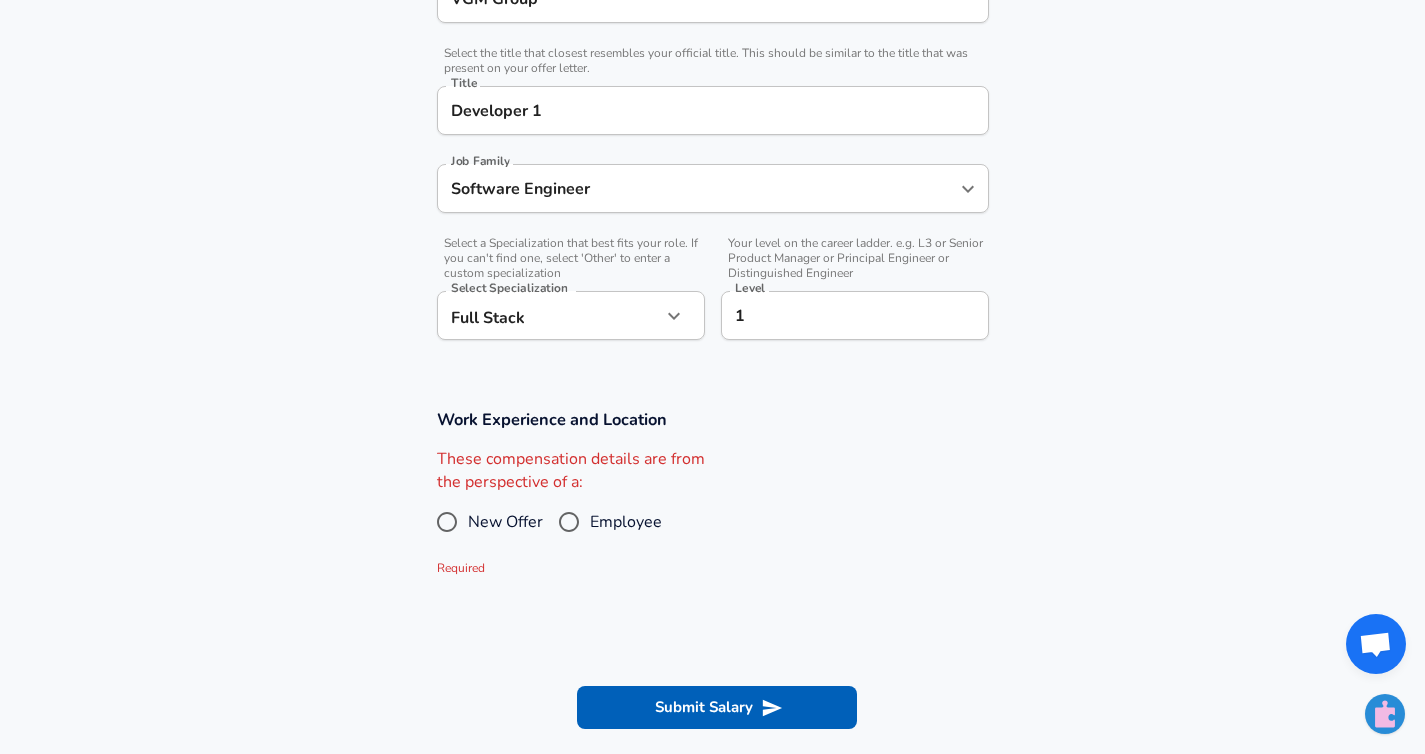 scroll, scrollTop: 478, scrollLeft: 0, axis: vertical 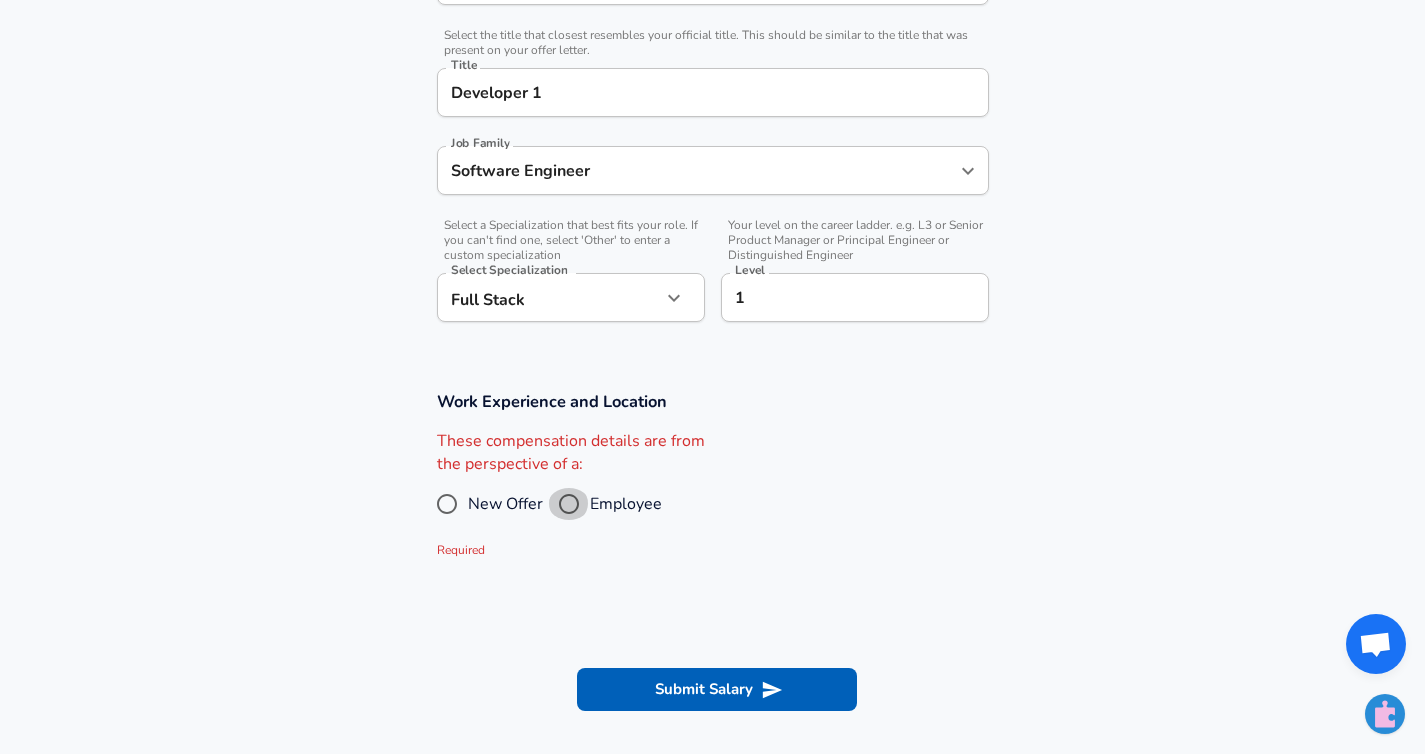 click on "Employee" at bounding box center [569, 504] 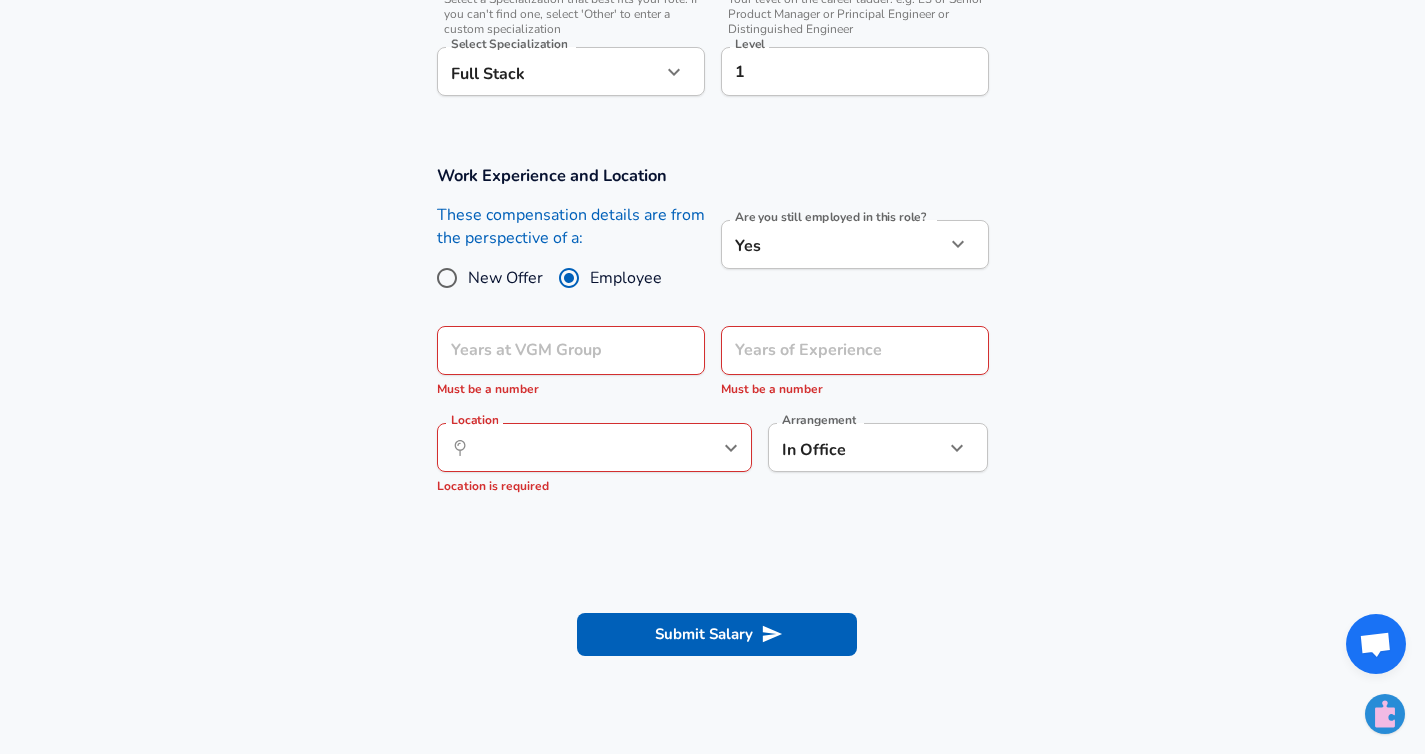 scroll, scrollTop: 706, scrollLeft: 0, axis: vertical 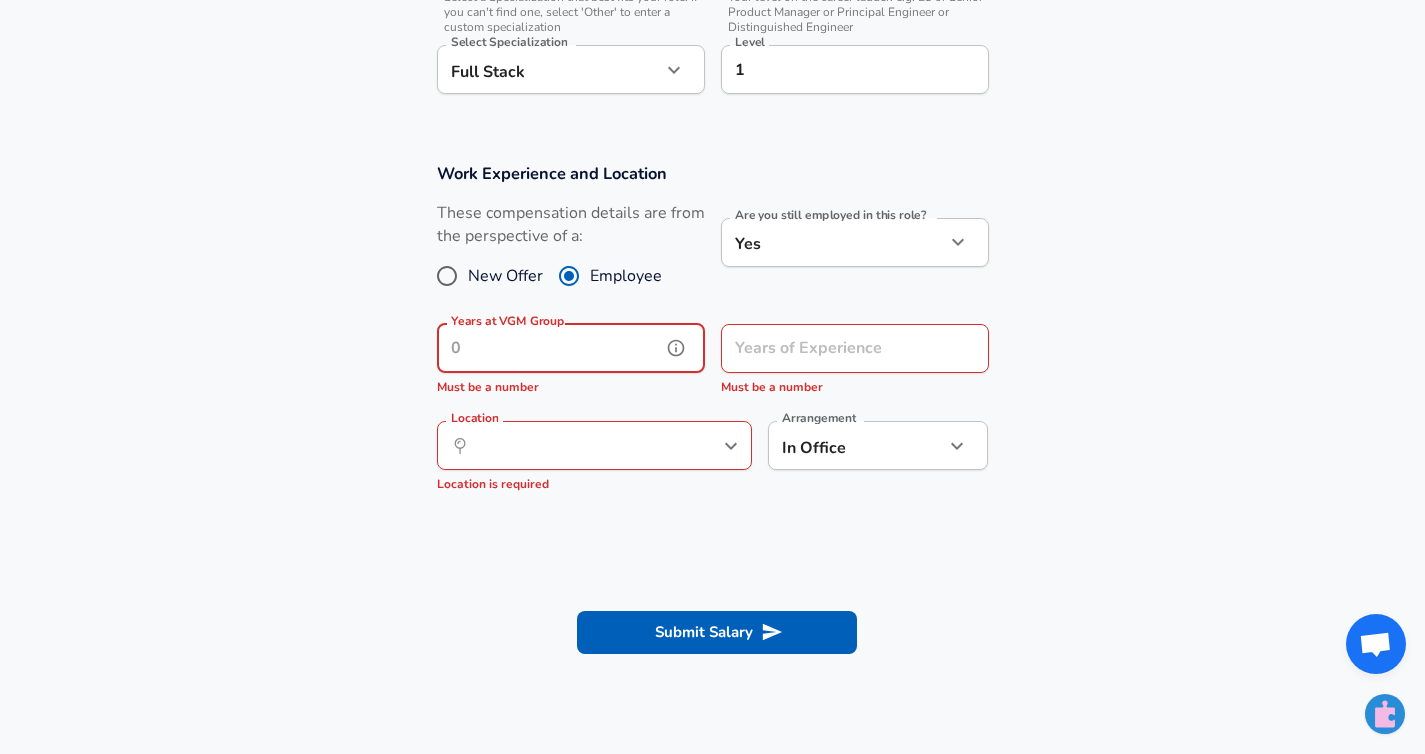click on "Years at VGM Group Years at VGM Group Must be a number" at bounding box center [571, 361] 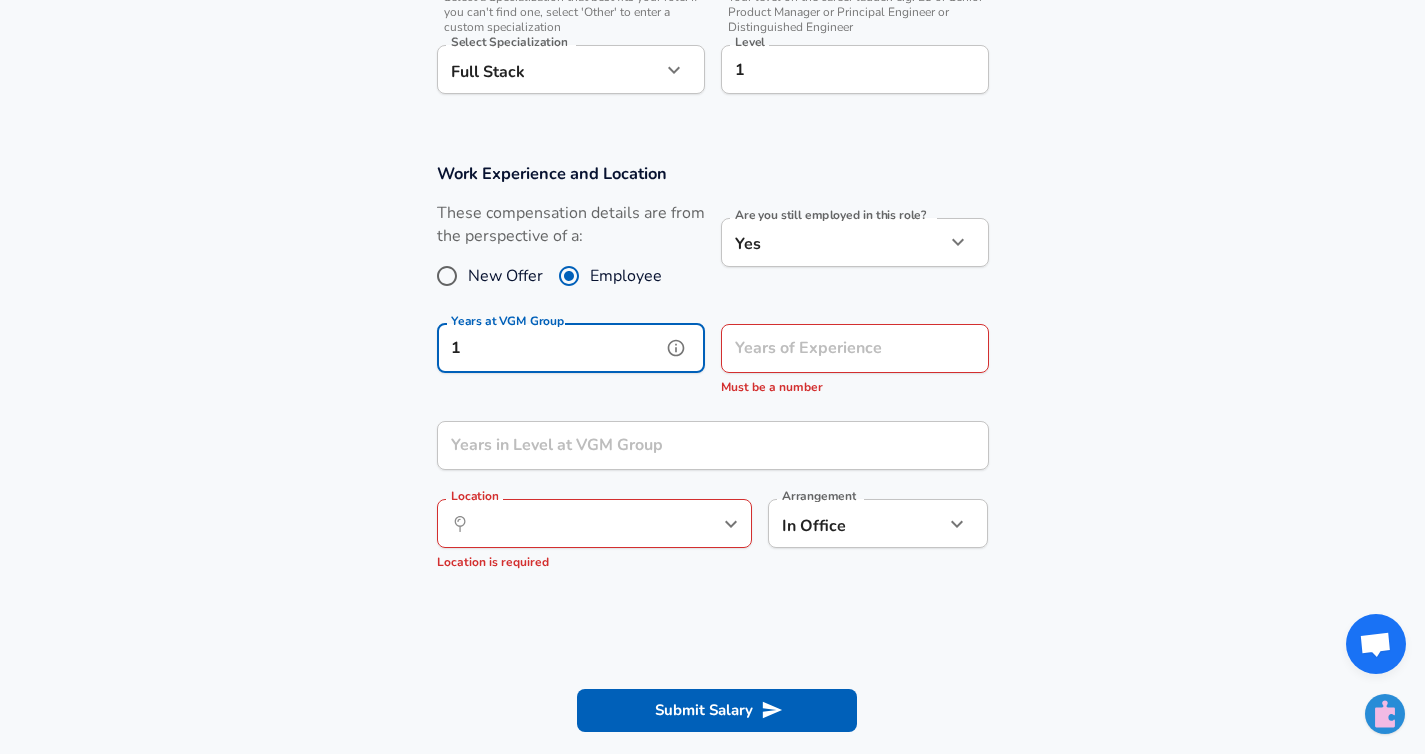 type on "1" 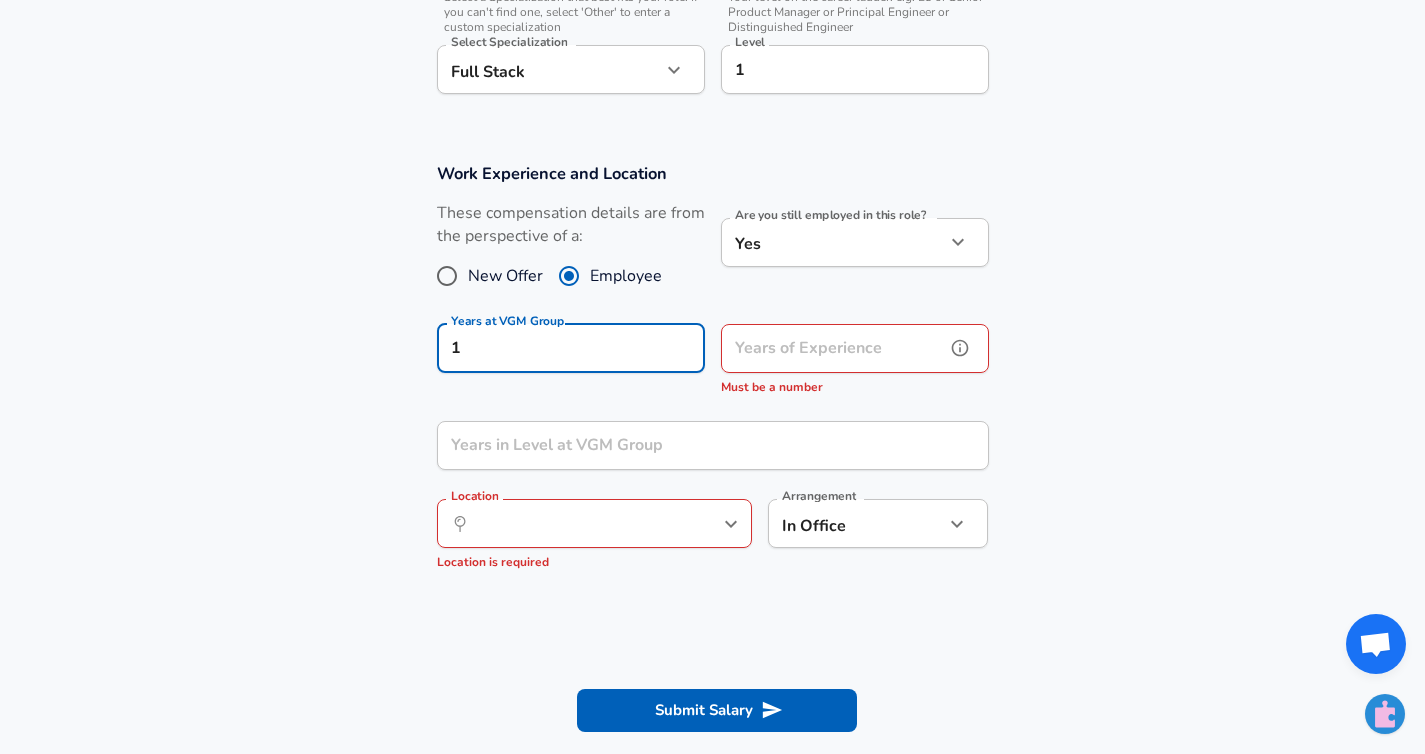 click on "Years of Experience Years of Experience Must be a number" at bounding box center [855, 361] 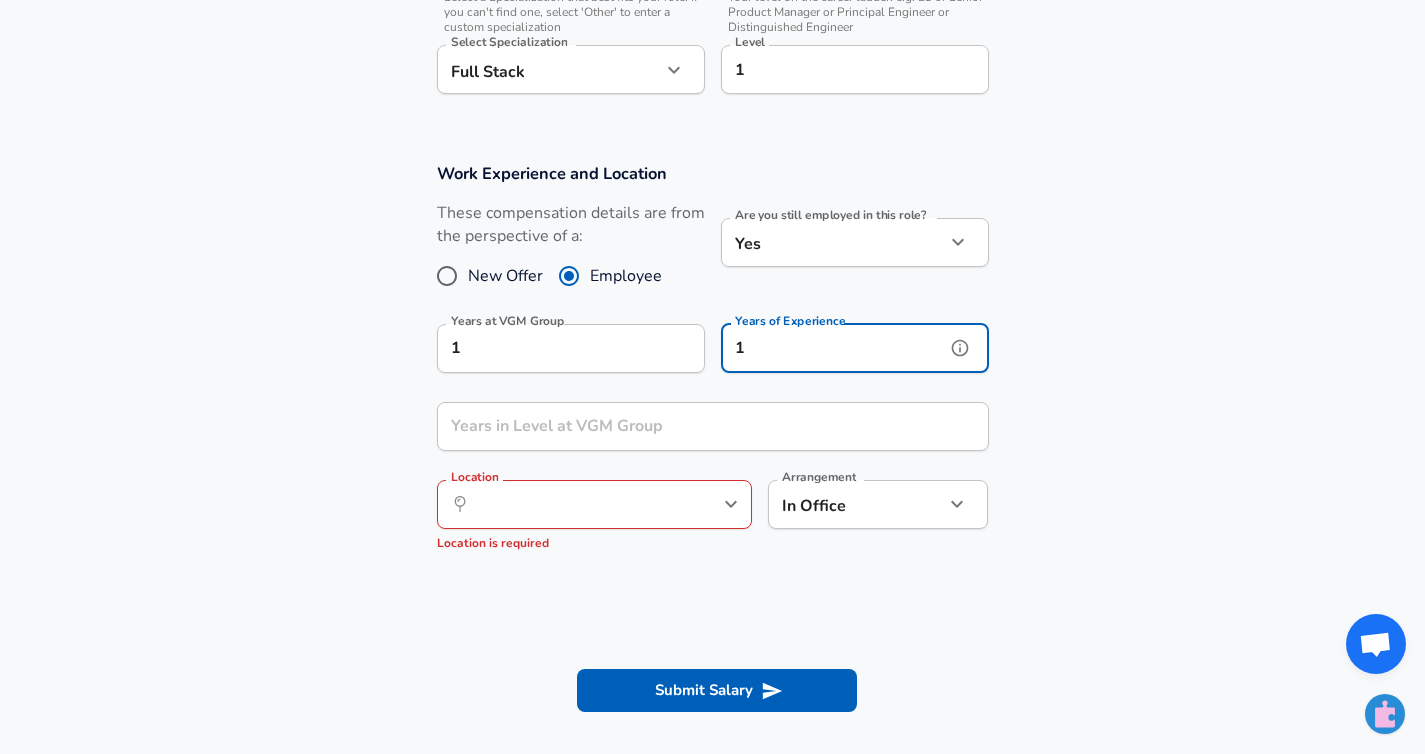 type on "1" 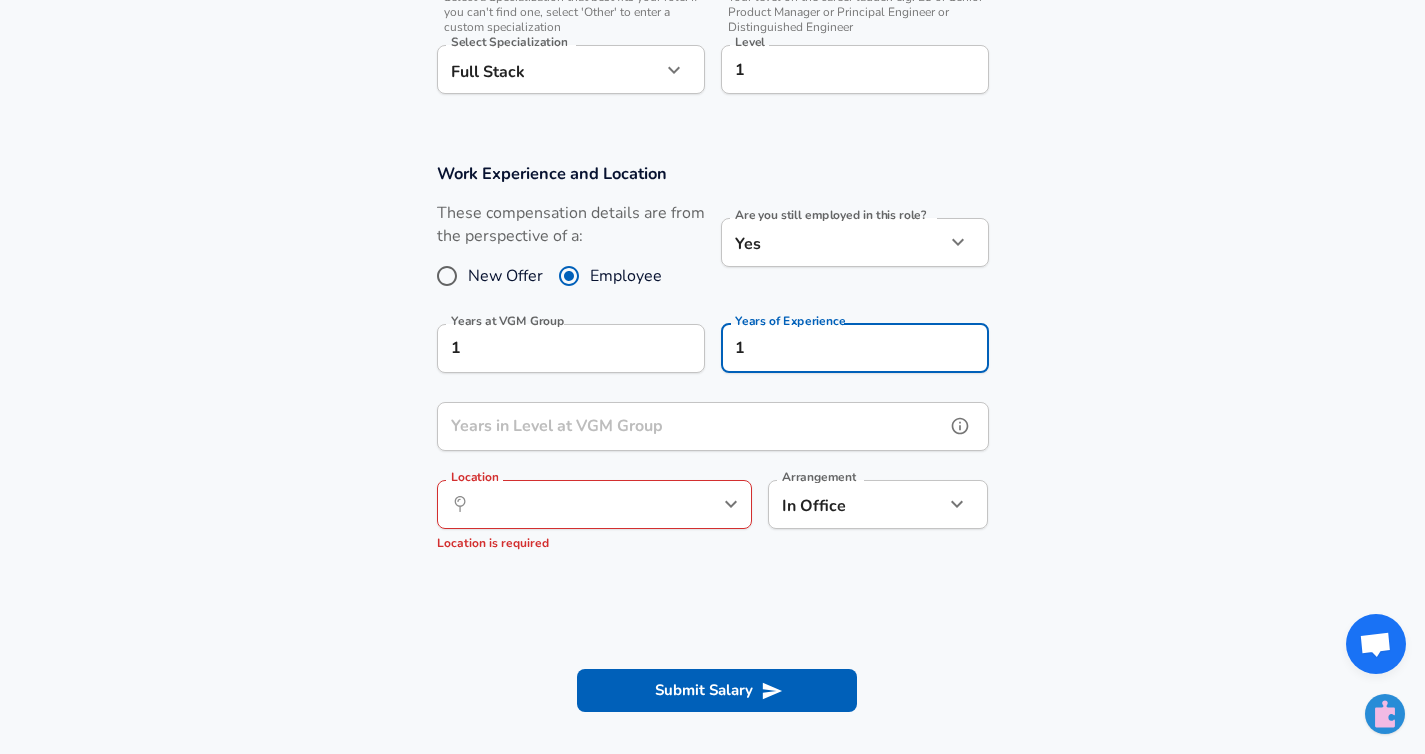 click on "Years in Level at VGM Group Years in Level at VGM Group" at bounding box center (713, 429) 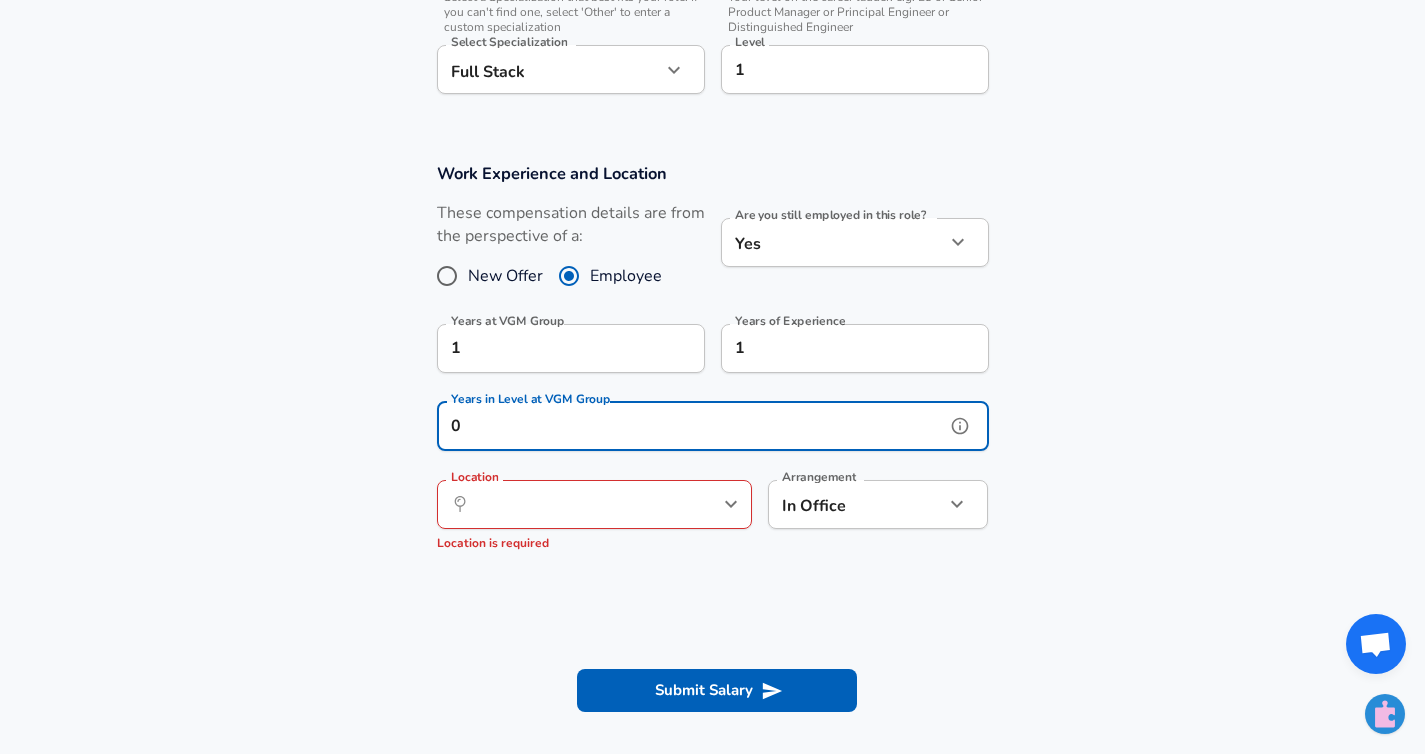 type on "0" 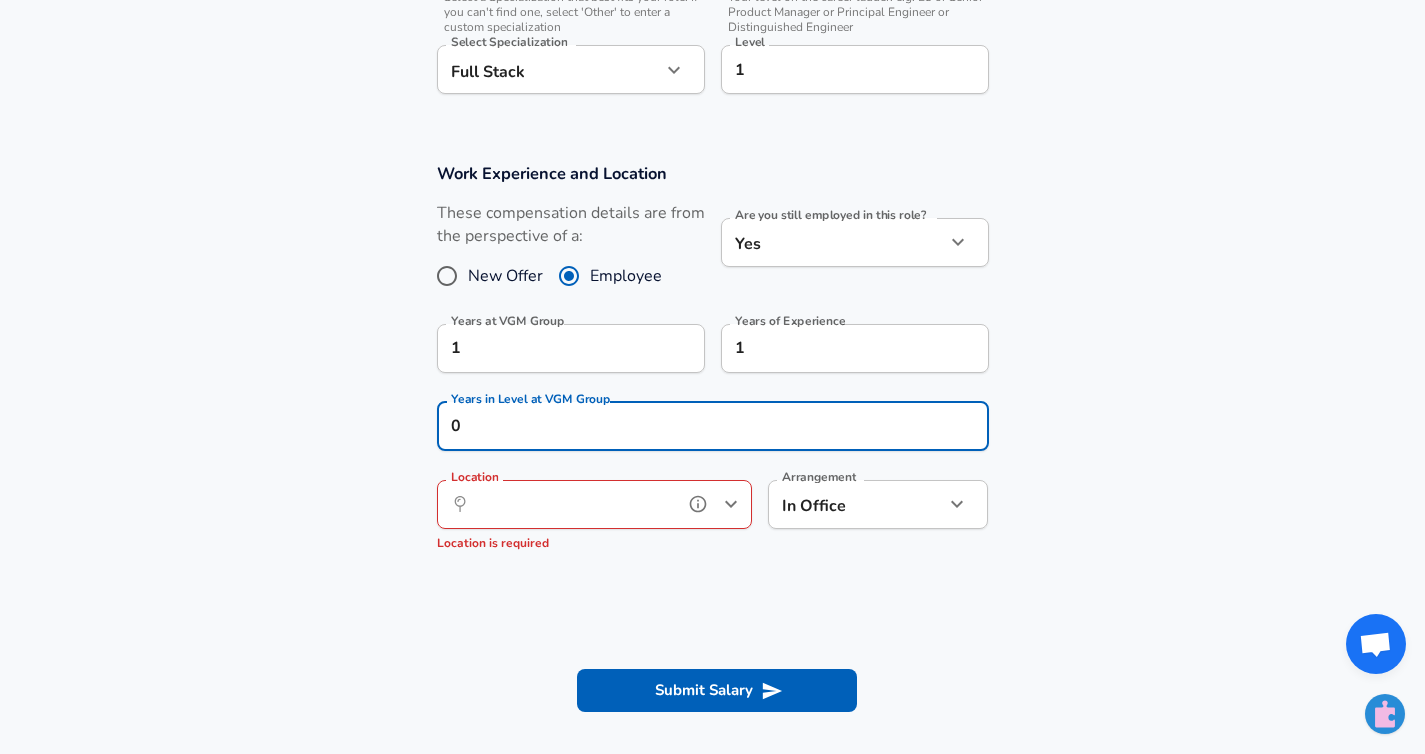 click on "Location" at bounding box center [572, 504] 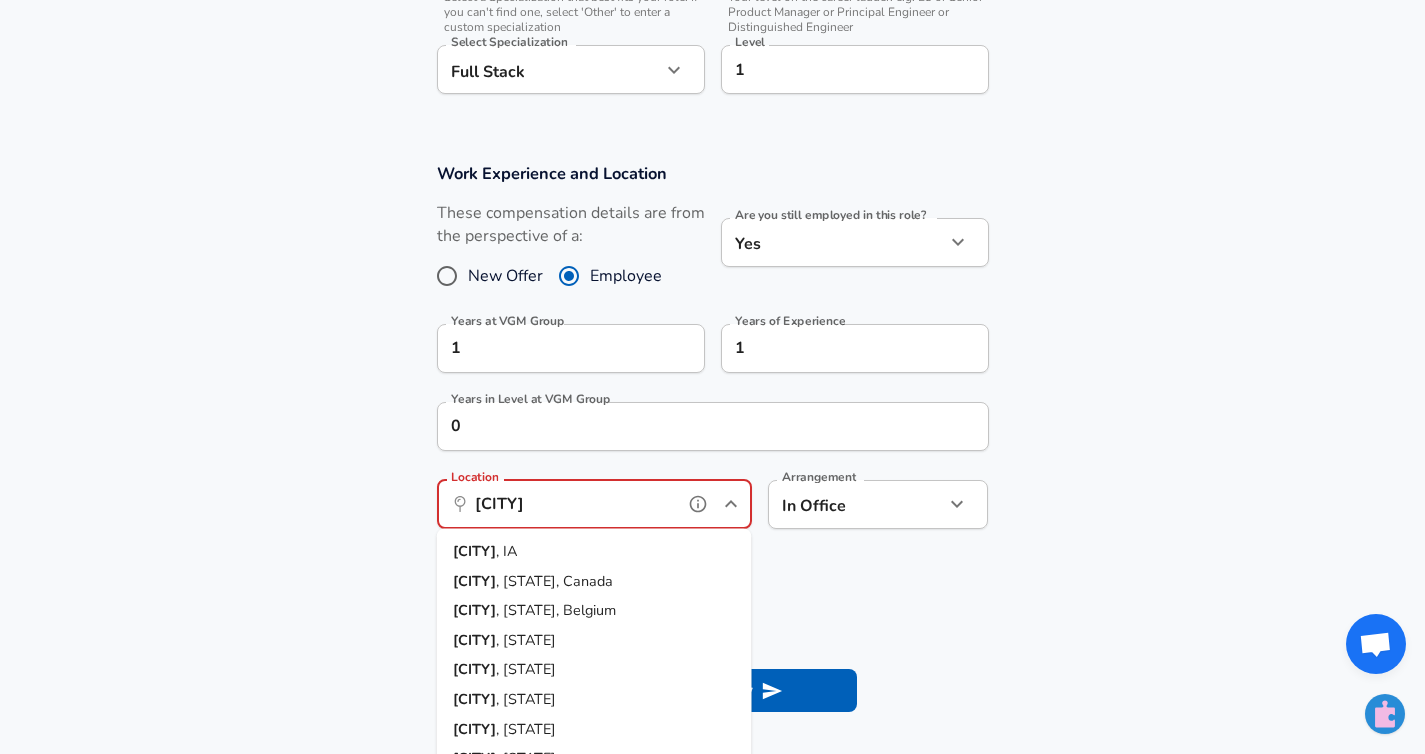 click on "[CITY]" at bounding box center [474, 551] 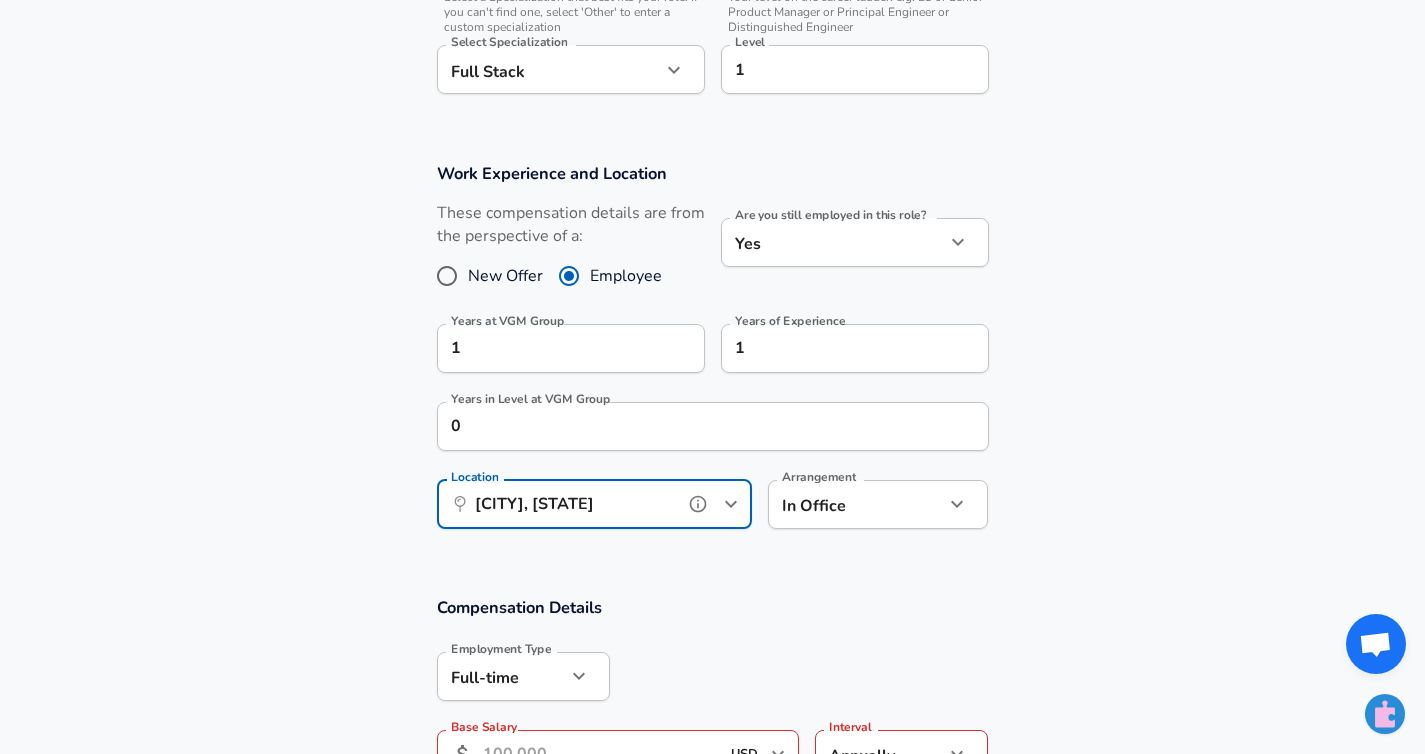 type on "[CITY], [STATE]" 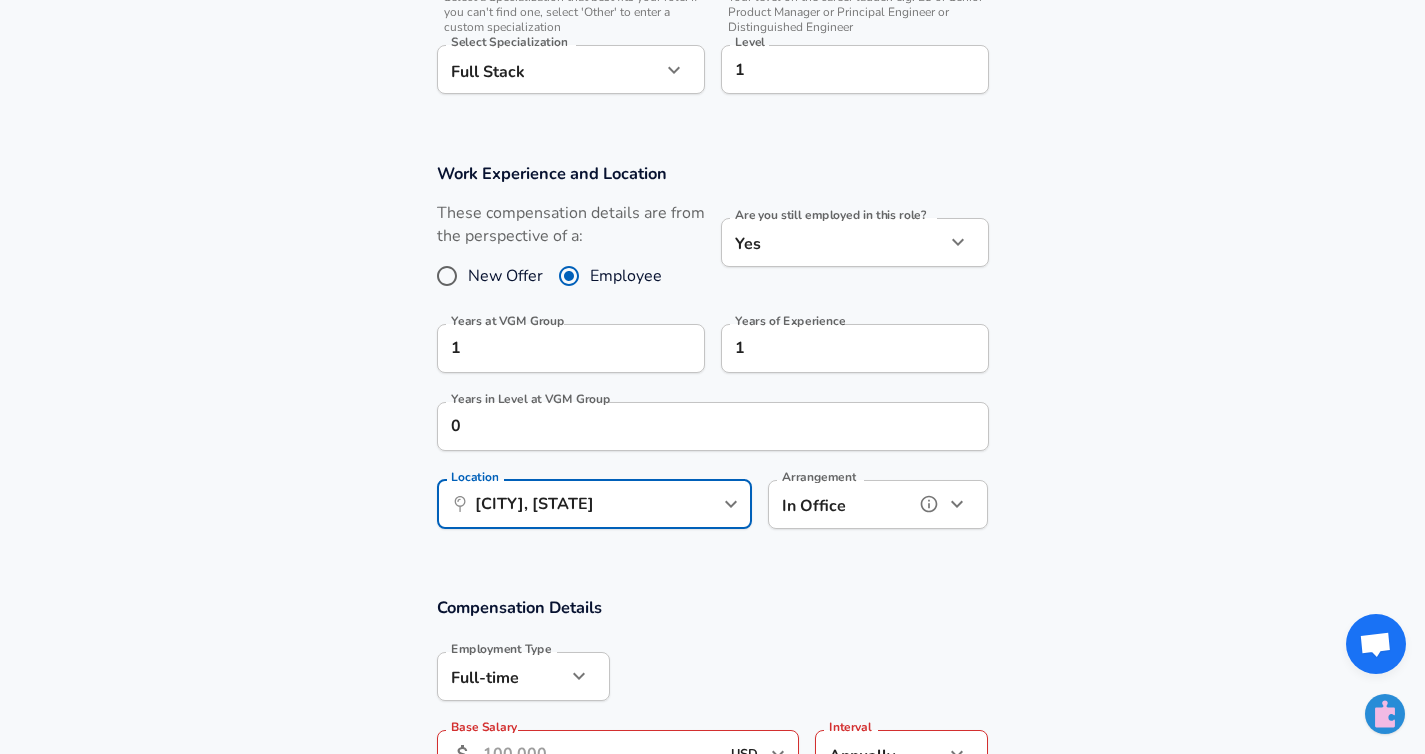 click 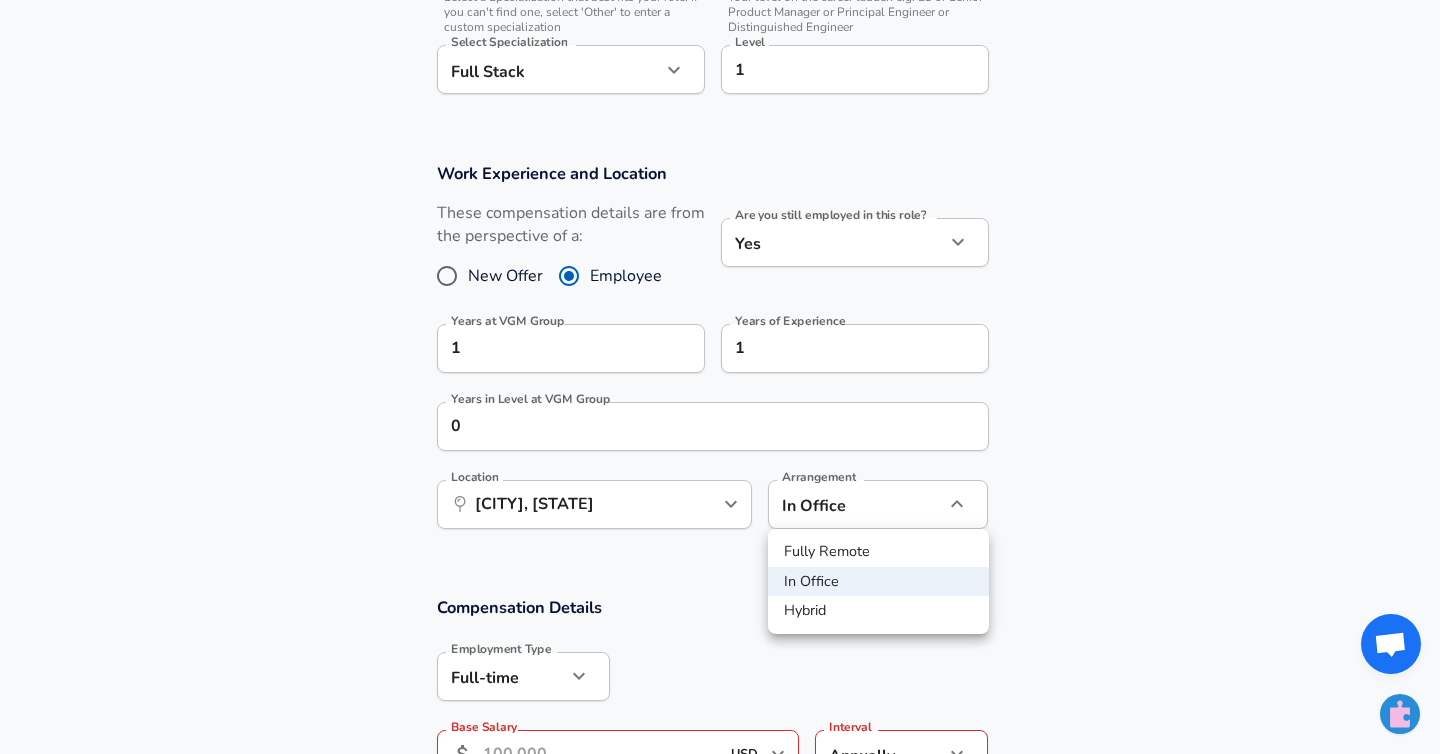 click on "Hybrid" at bounding box center (878, 611) 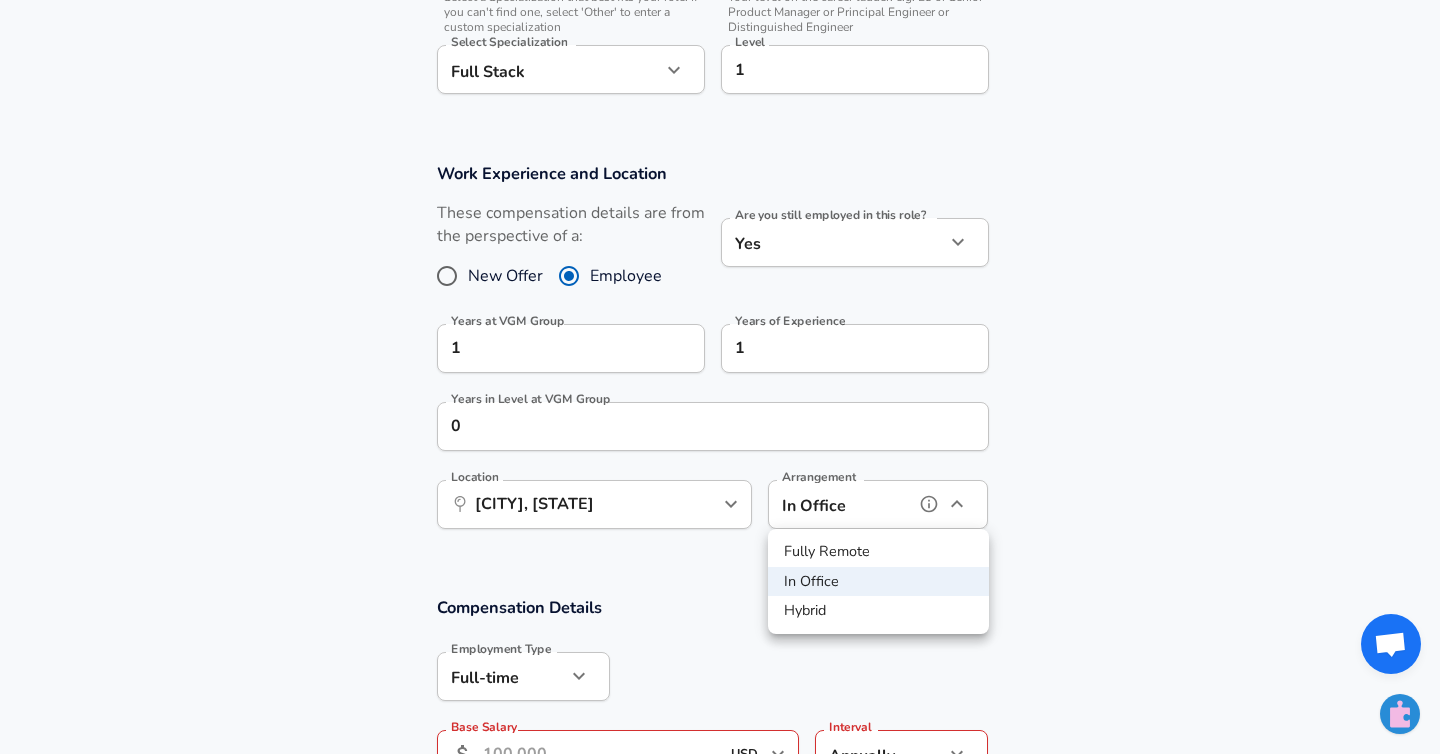 type on "hybrid" 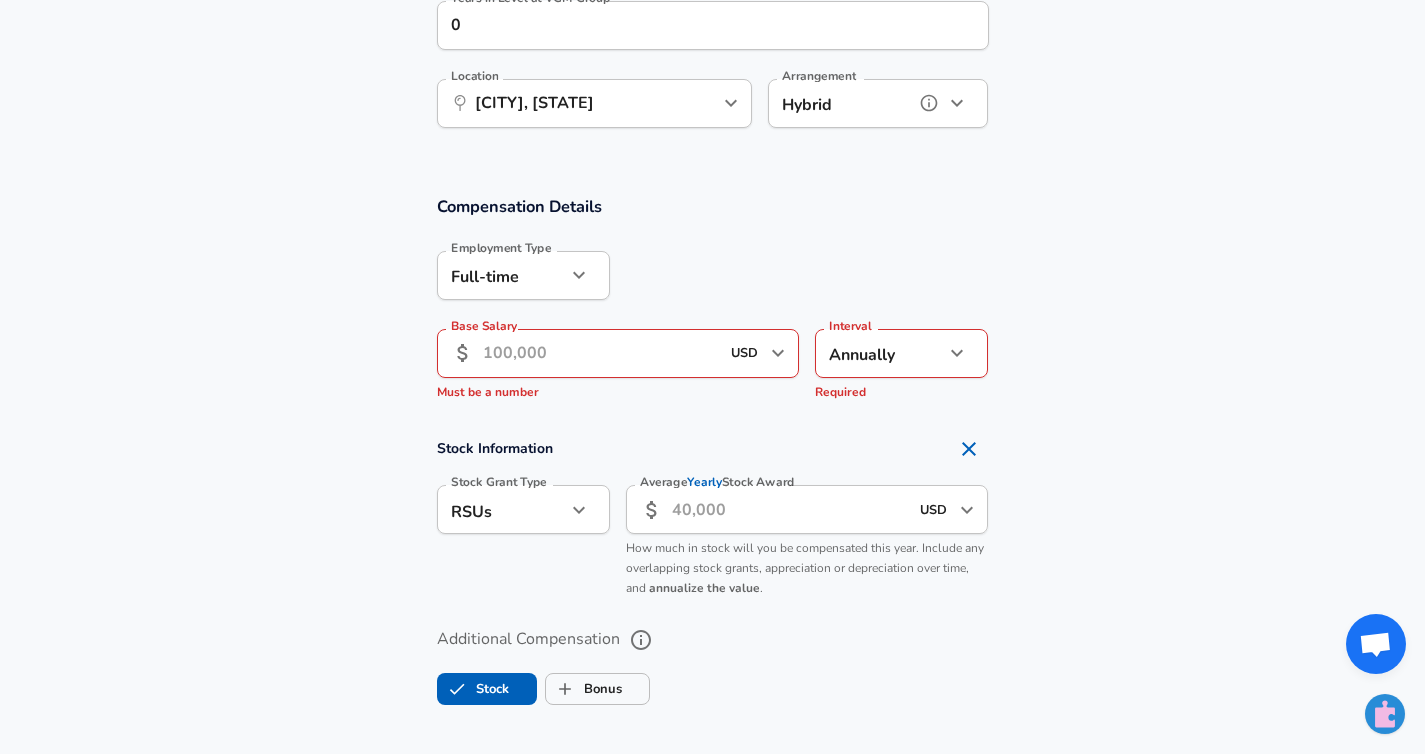 scroll, scrollTop: 1122, scrollLeft: 0, axis: vertical 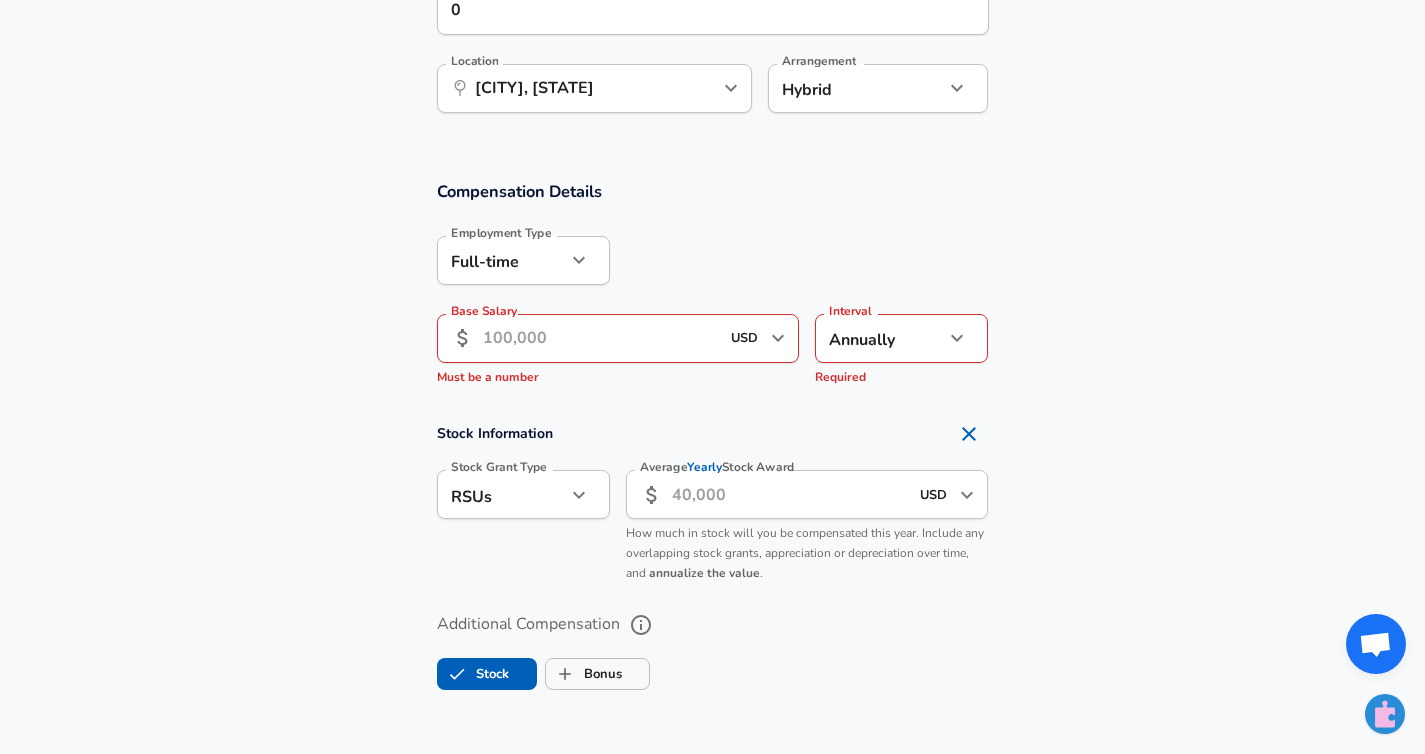 click on "Base Salary" at bounding box center (601, 338) 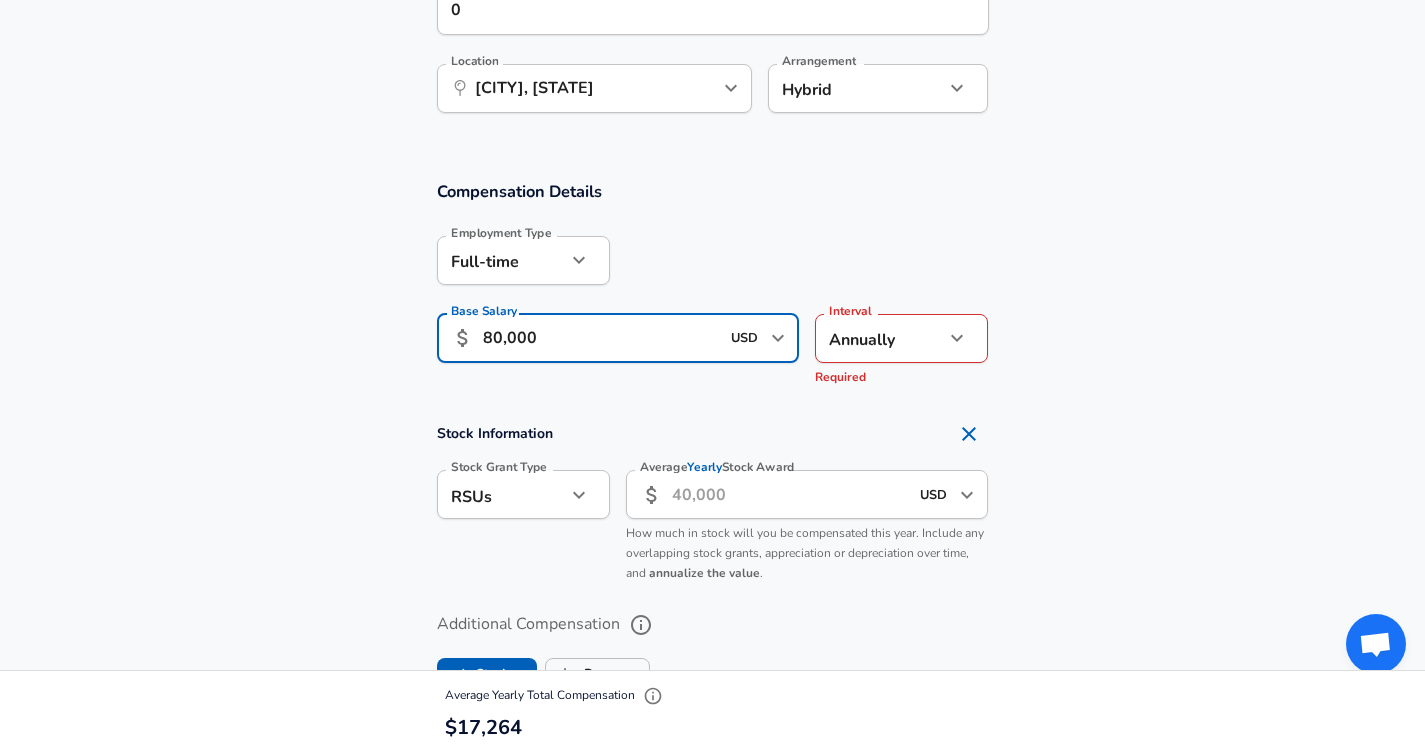 type on "80,000" 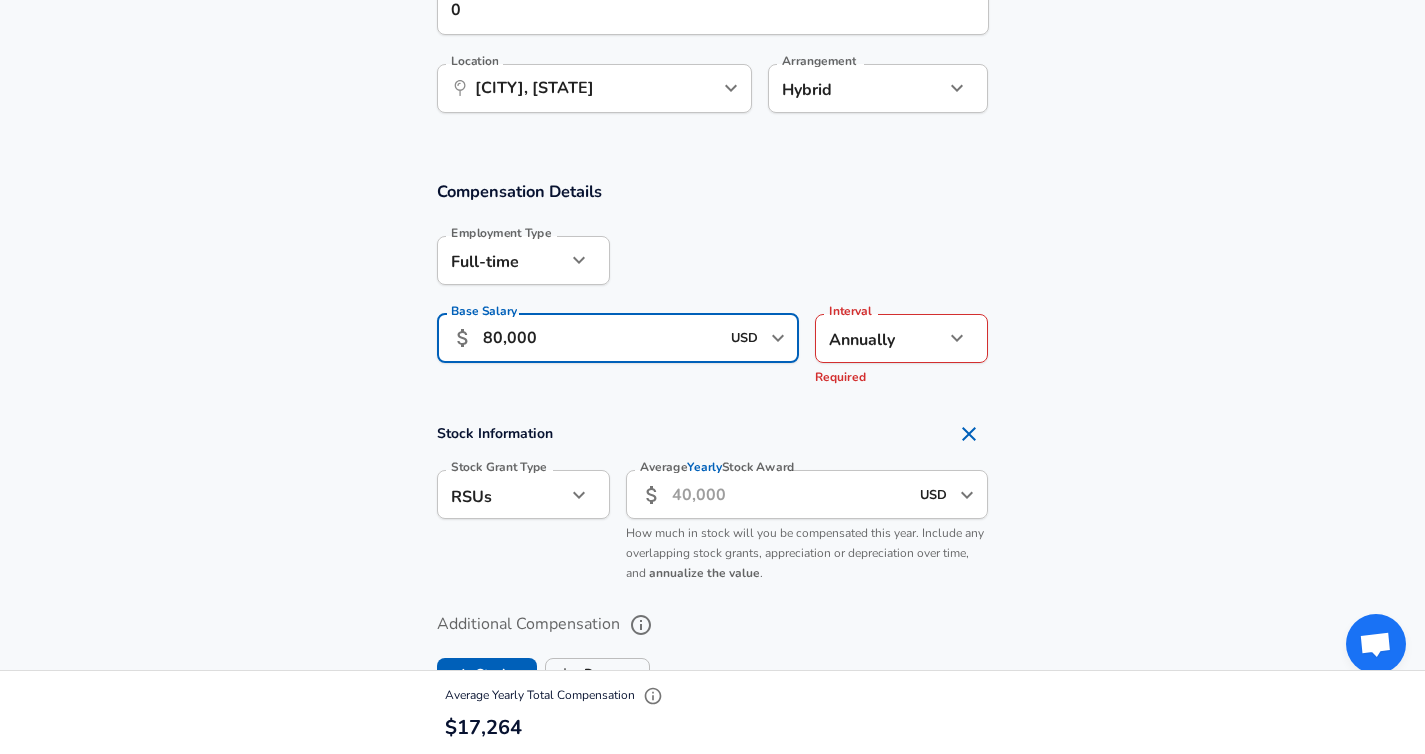 click on "Company & Title Information Company VGM Group Company Select the title that closest resembles your official title. This should be similar to the title that was present on your offer letter. Title Developer 1 Title Job Family Software Engineer Job Family Select a Specialization that best fits your role. If you can't find one, select 'Other' to enter a custom specialization Select Specialization Full Stack Full Stack Select Specialization Your level on the career ladder. e.g. L3 or Senior Product Manager or Principal Engineer or Distinguished Engineer Level 1 Level New Offer Yes" at bounding box center [712, -745] 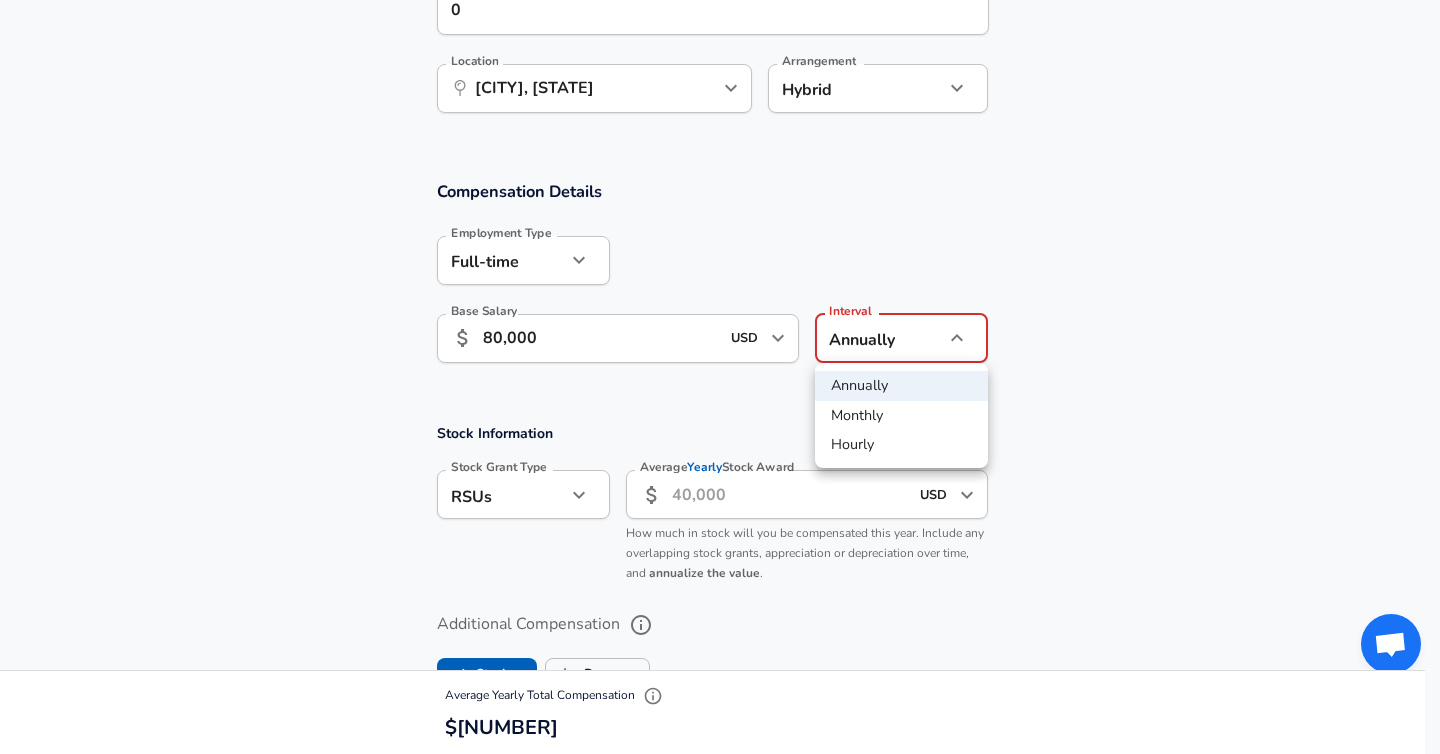 click on "Annually" at bounding box center [901, 386] 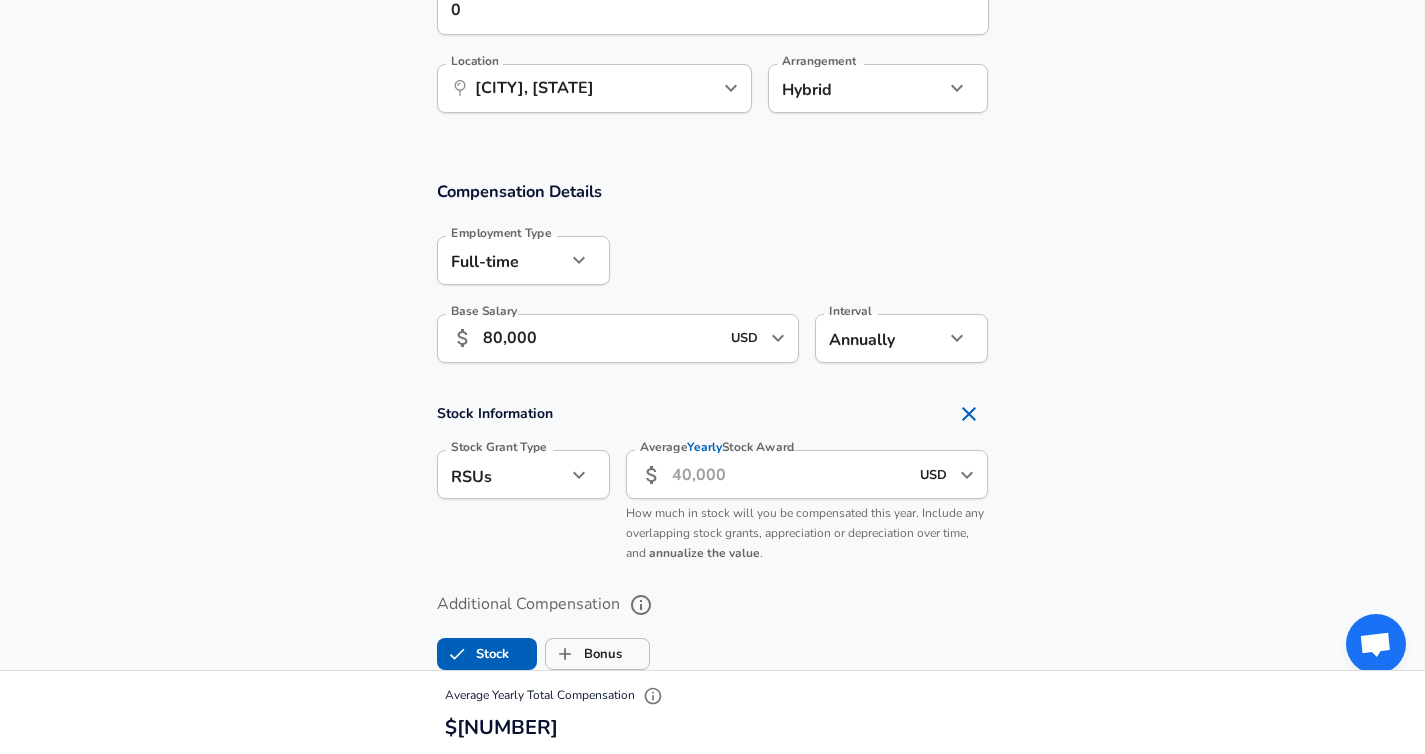 click on "Compensation Details Employment Type Full-time full_time Employment Type Base Salary 80,000 USD Required Base Salary Interval Annually yearly Interval" at bounding box center [712, 278] 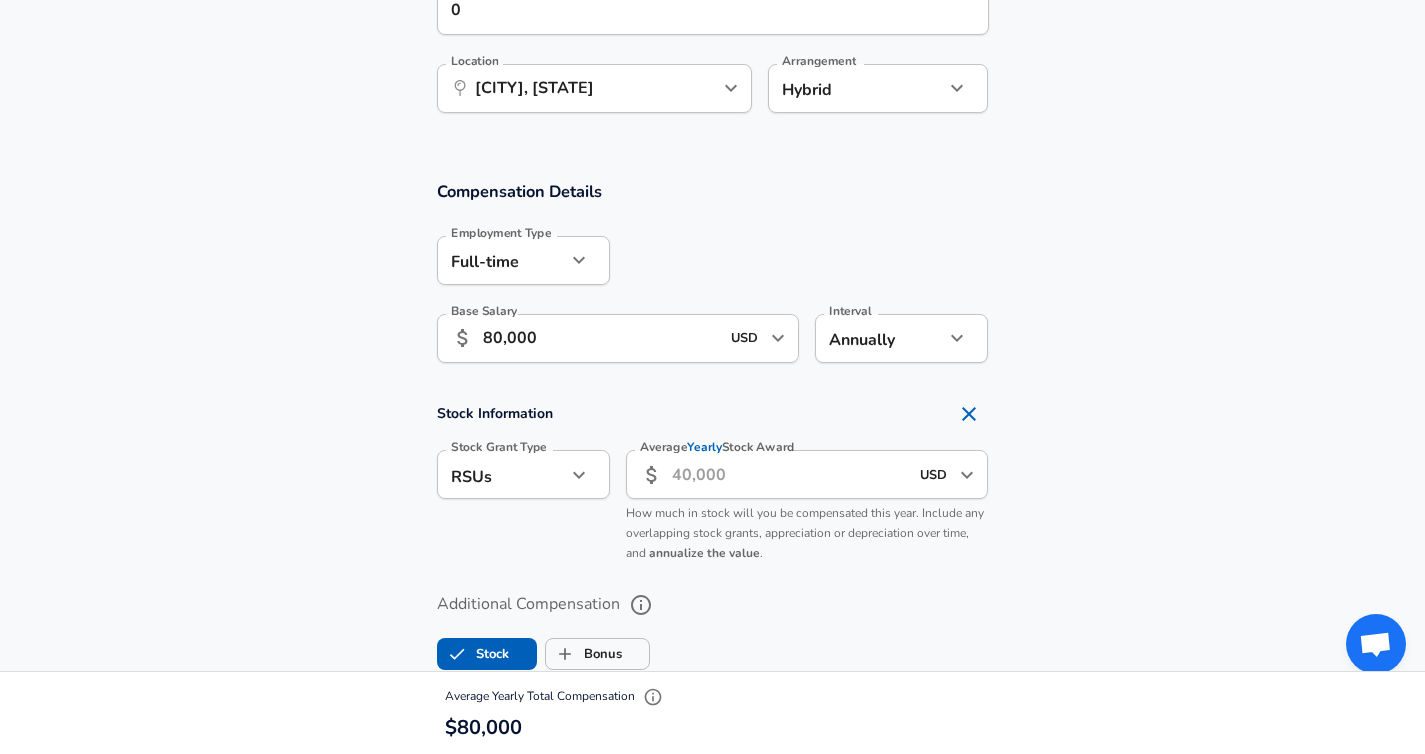 click 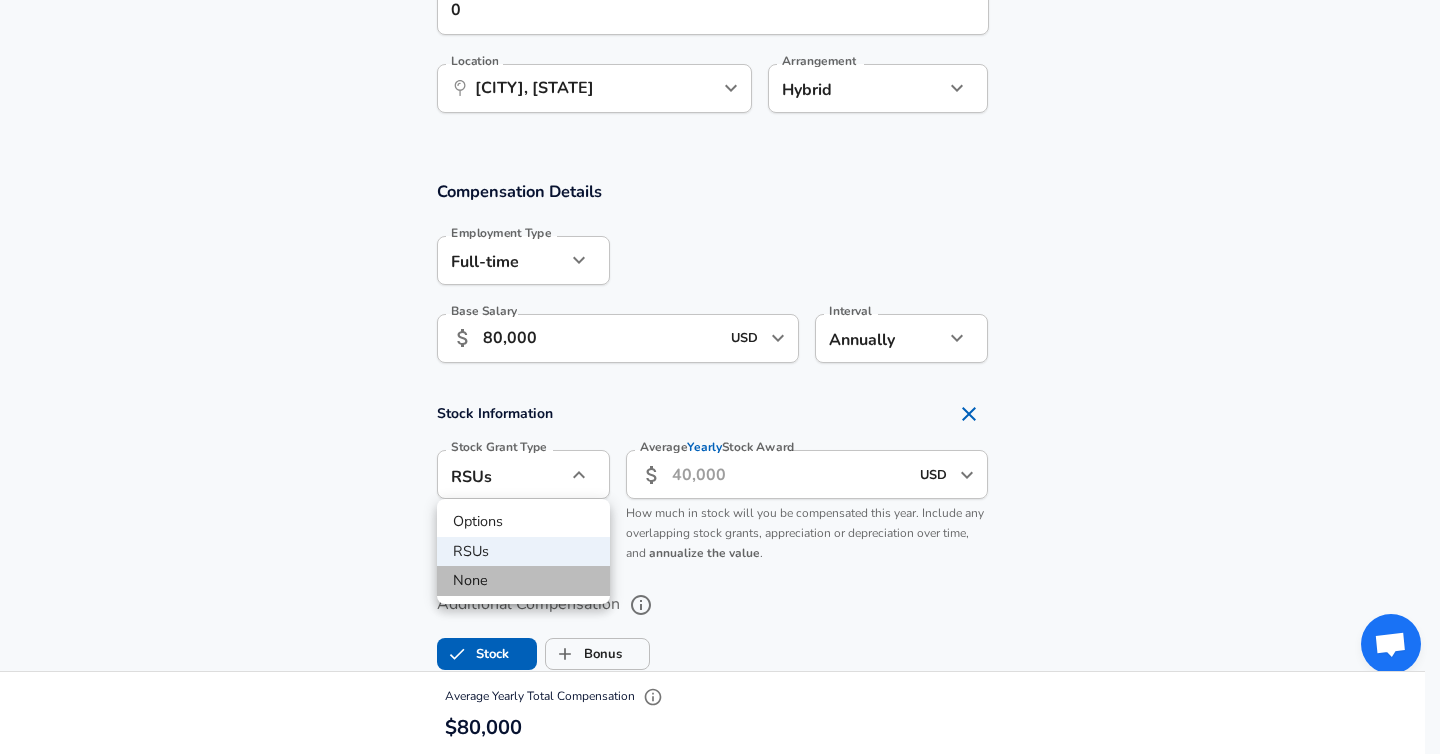 click on "None" at bounding box center (523, 581) 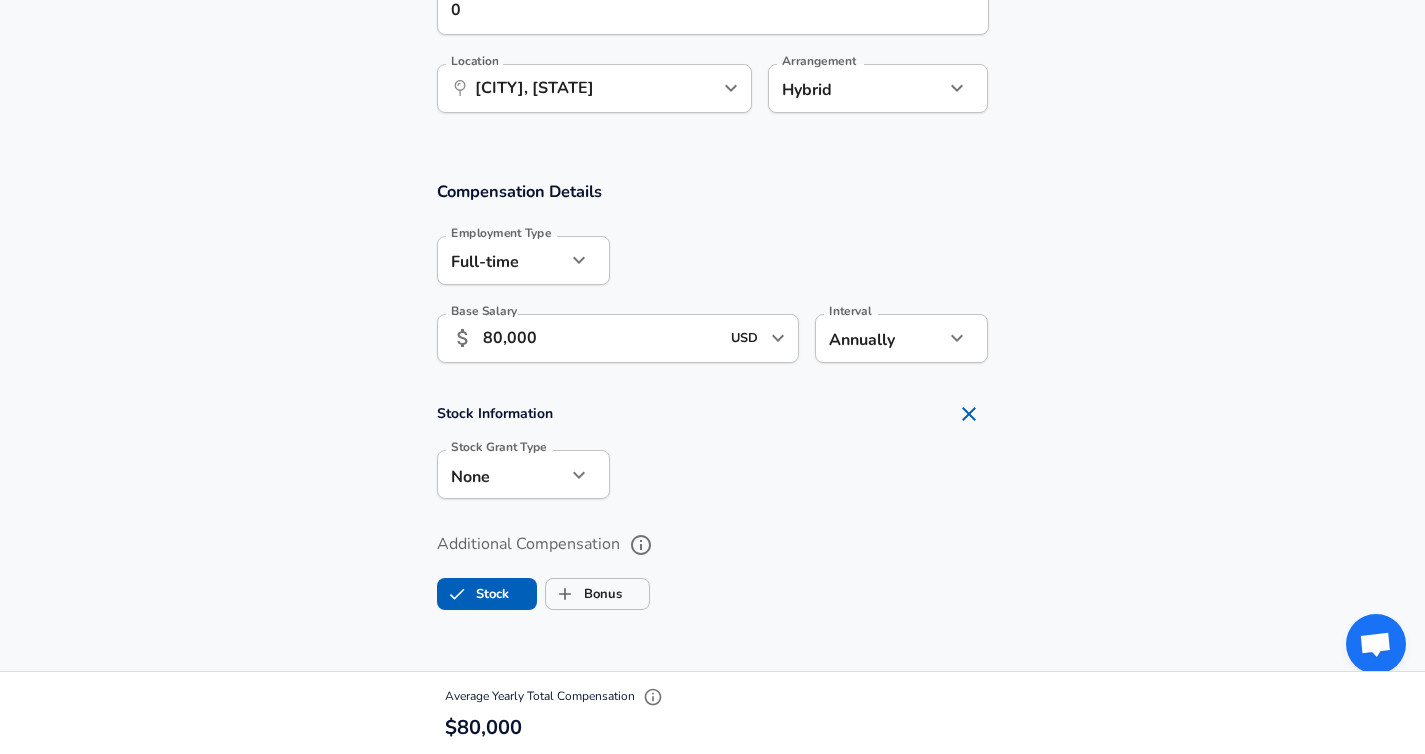 scroll, scrollTop: 1193, scrollLeft: 0, axis: vertical 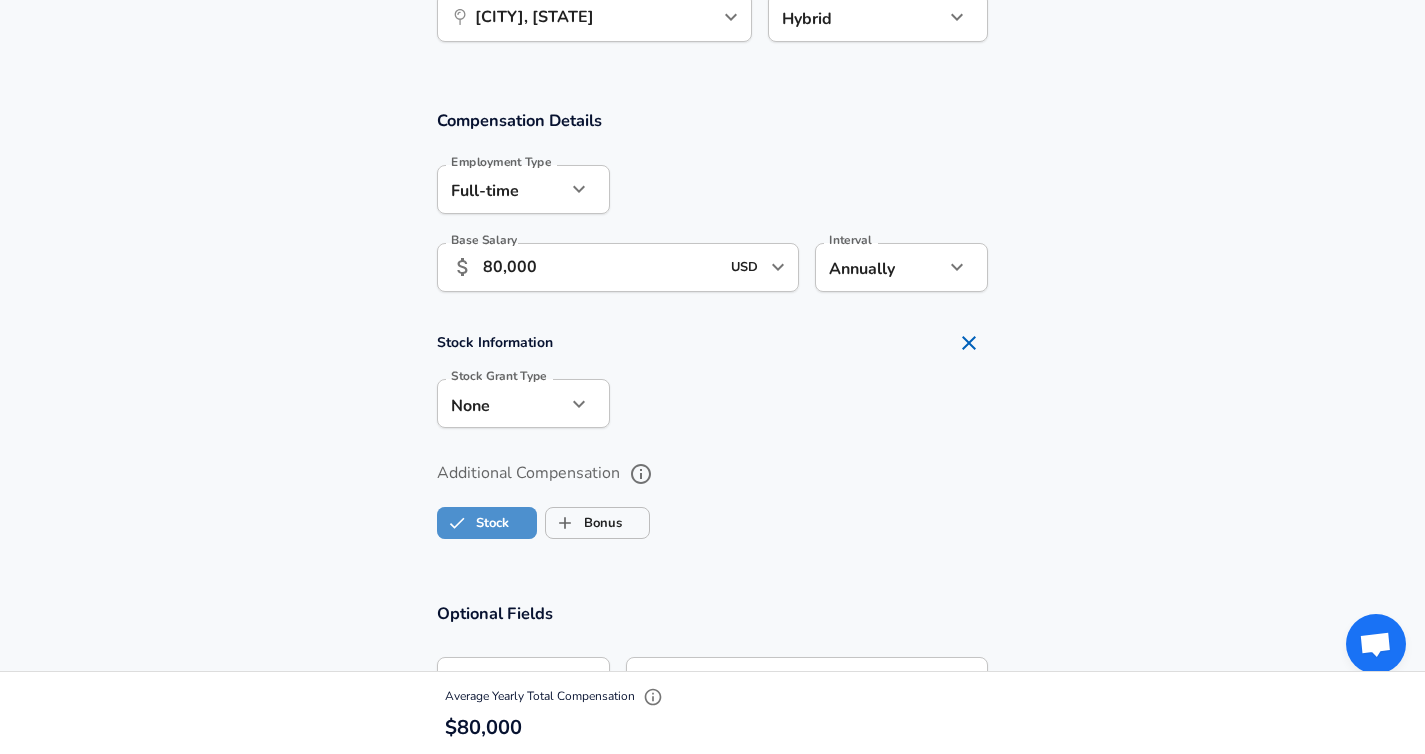 click on "Stock" at bounding box center [473, 523] 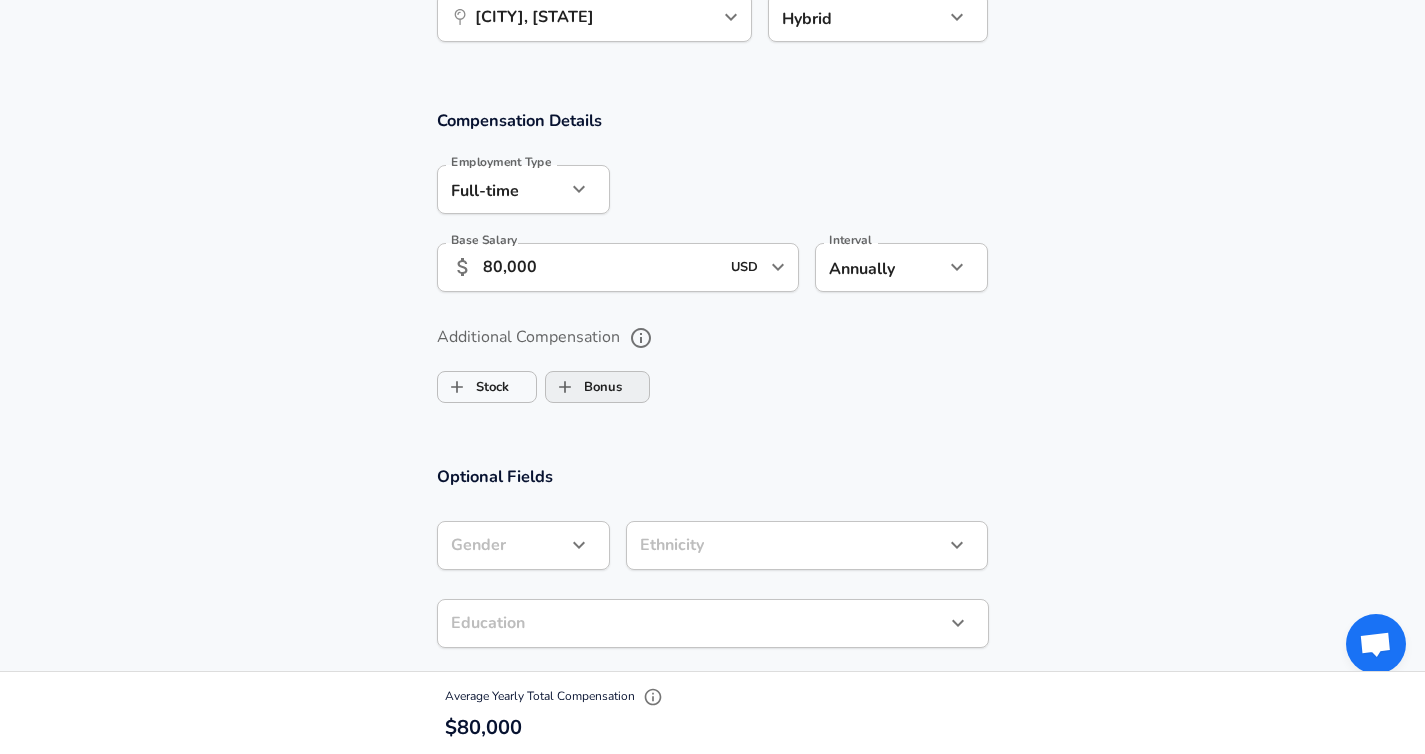 click on "Bonus" at bounding box center [565, 387] 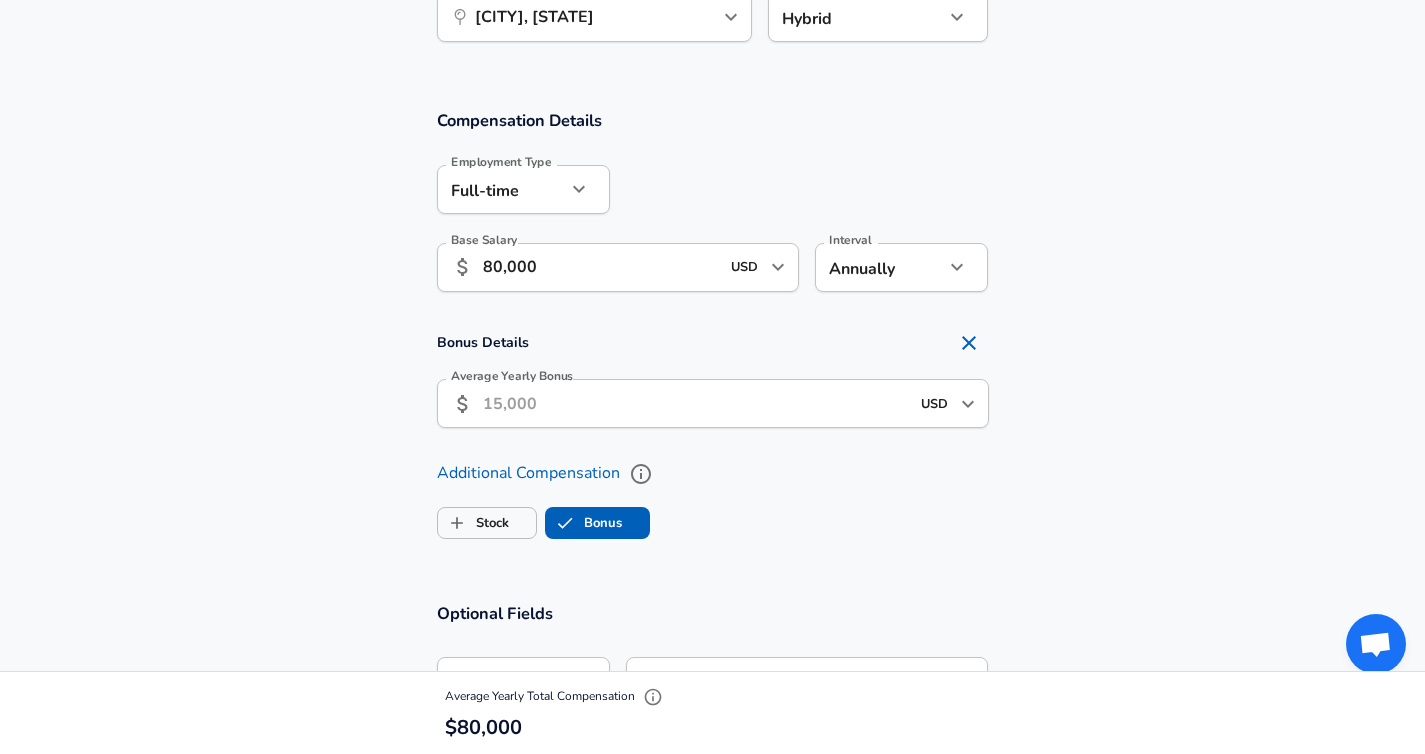 checkbox on "true" 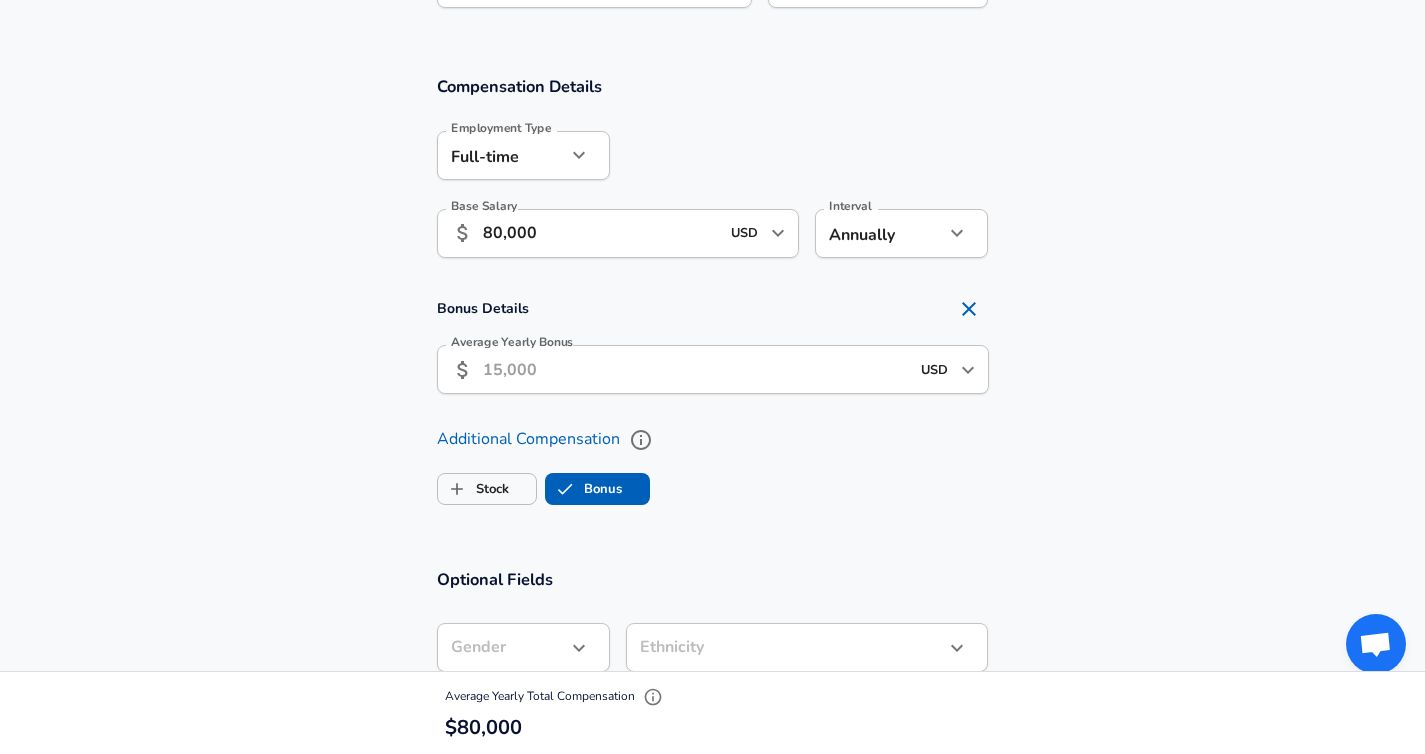 scroll, scrollTop: 1232, scrollLeft: 0, axis: vertical 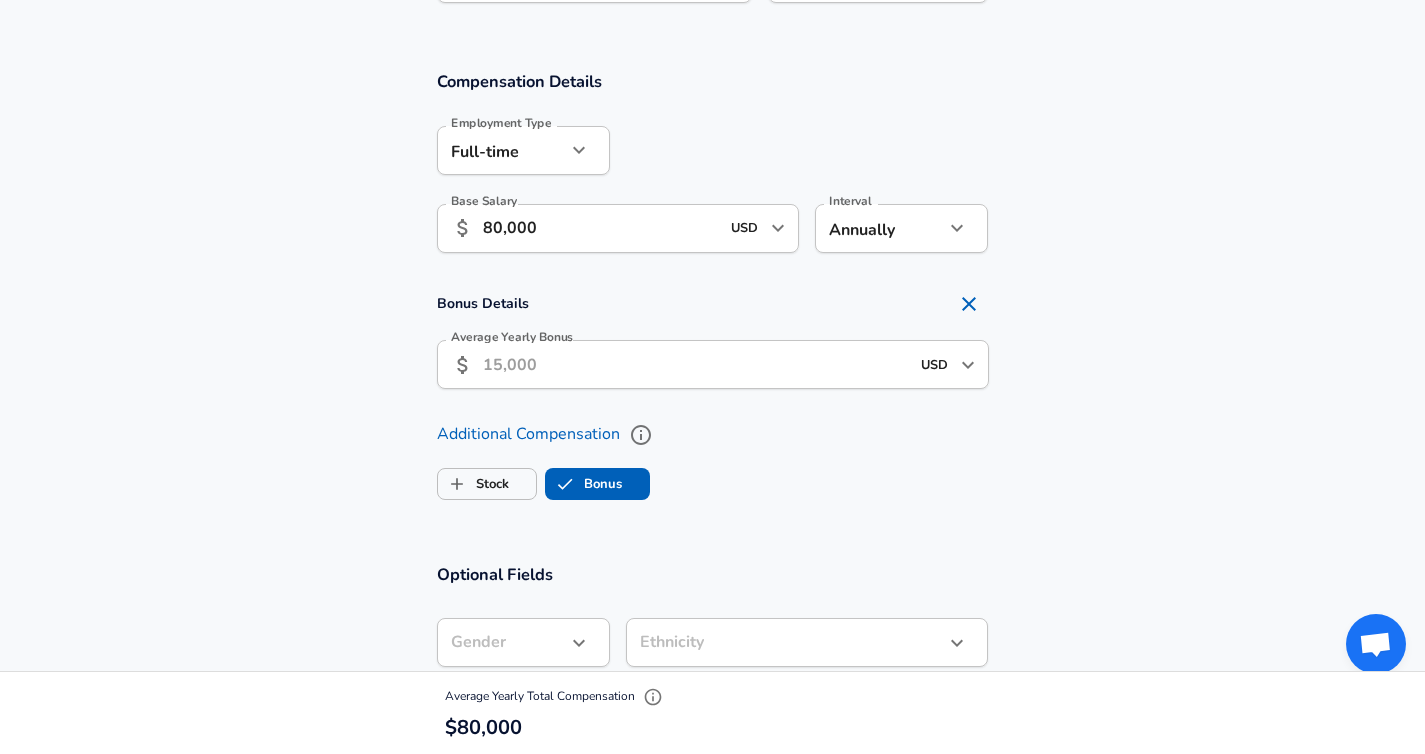 click on "Average Yearly Bonus" at bounding box center (696, 364) 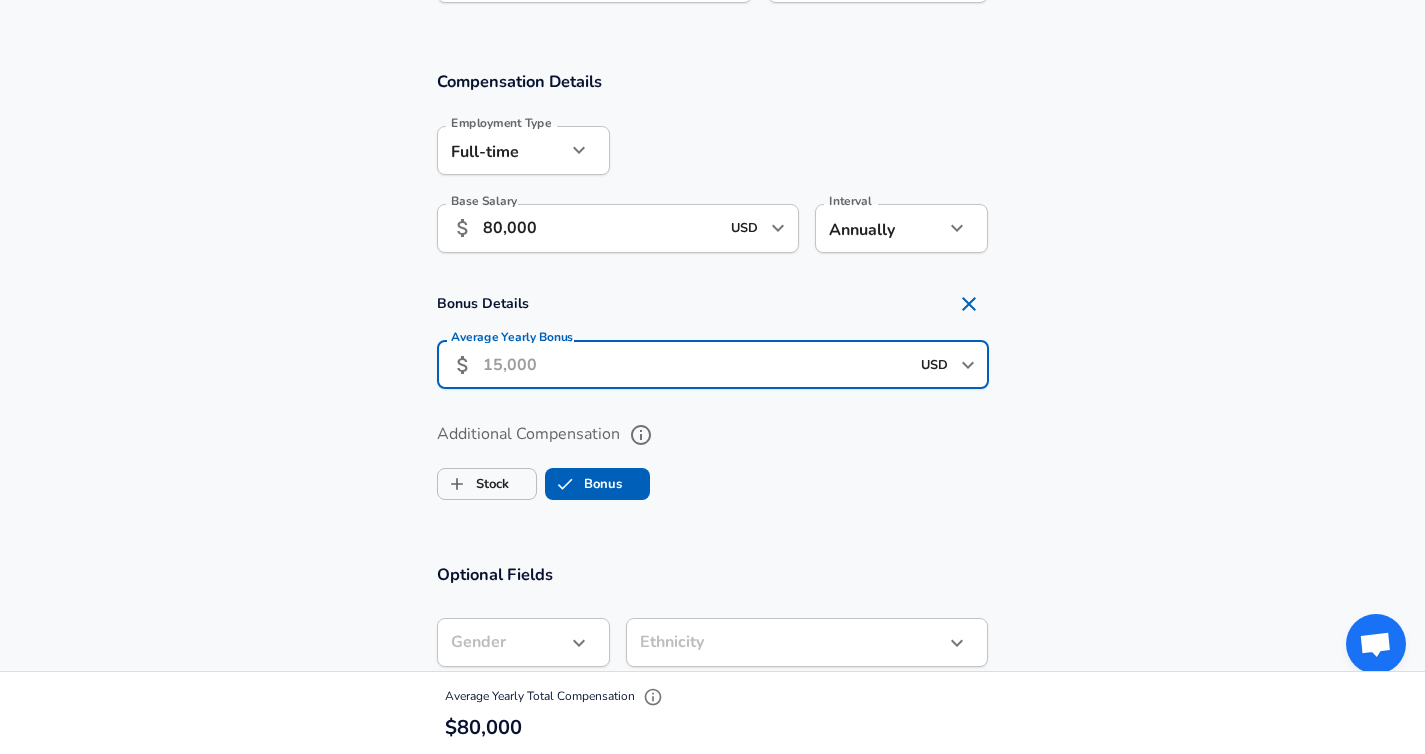 click 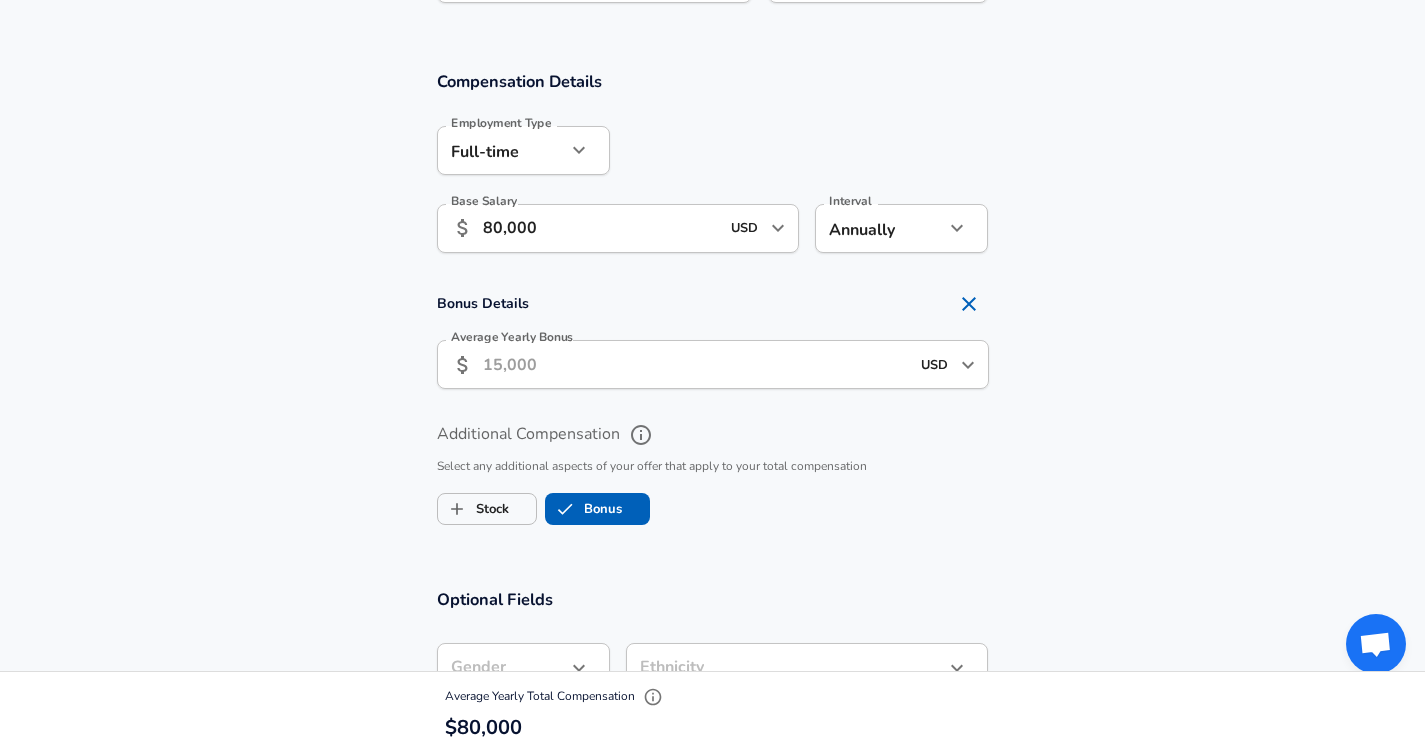 click on "Average Yearly Bonus" at bounding box center (696, 364) 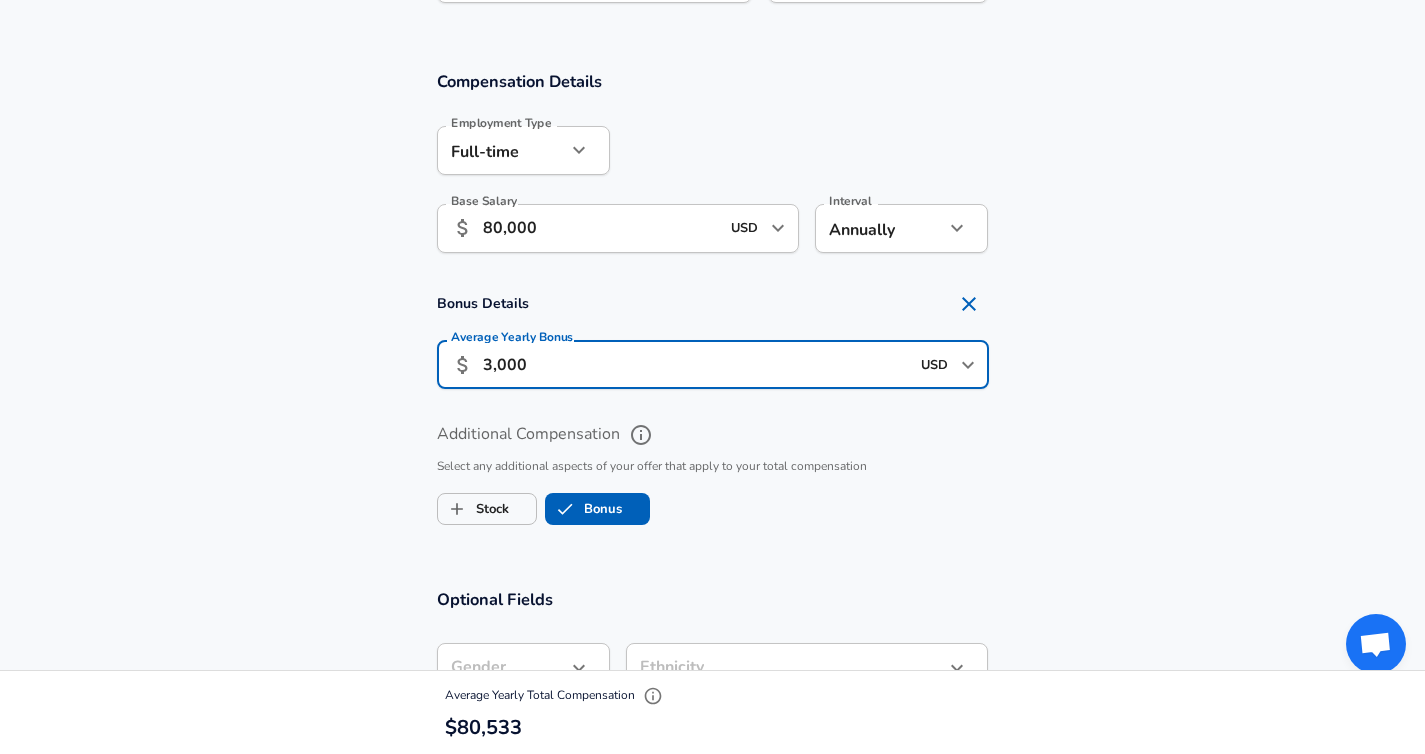 type on "3,000" 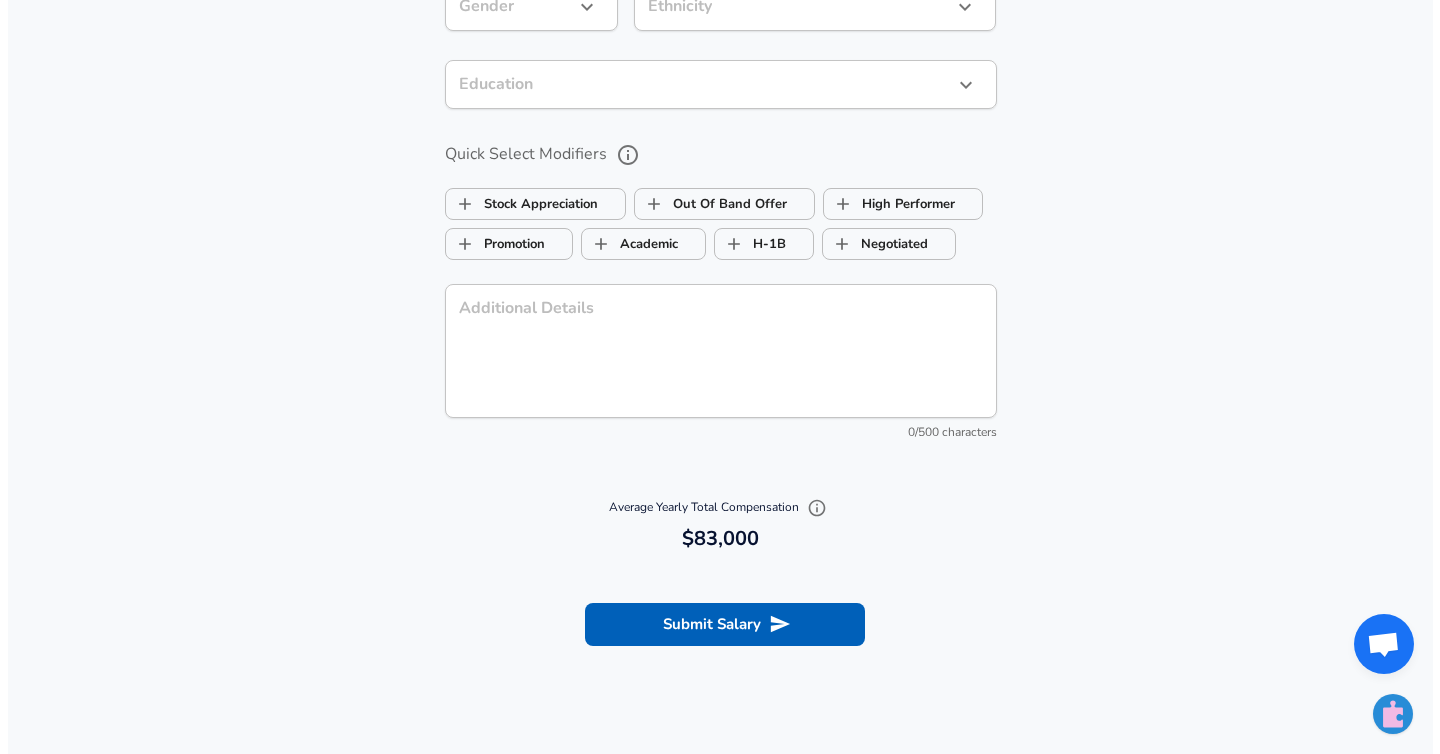 scroll, scrollTop: 1898, scrollLeft: 0, axis: vertical 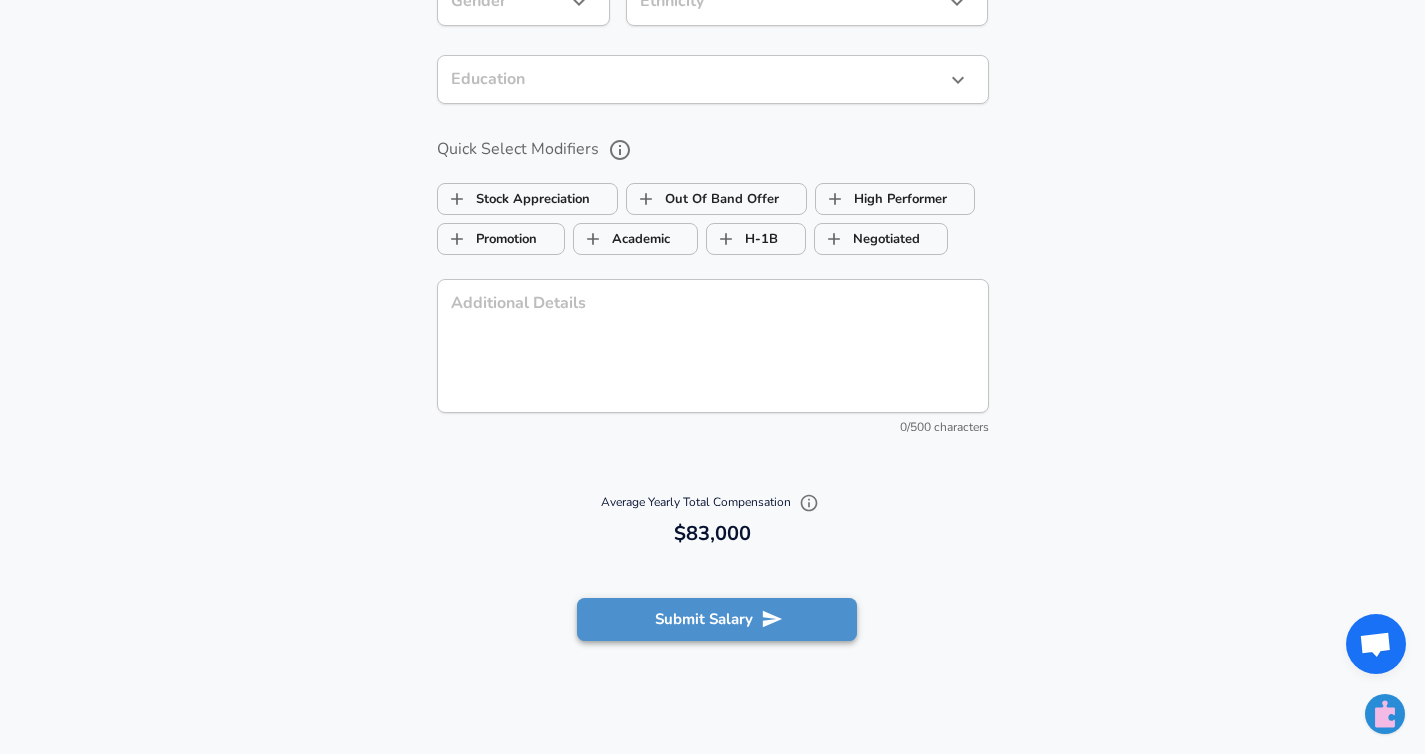 click on "Submit Salary" at bounding box center (717, 619) 